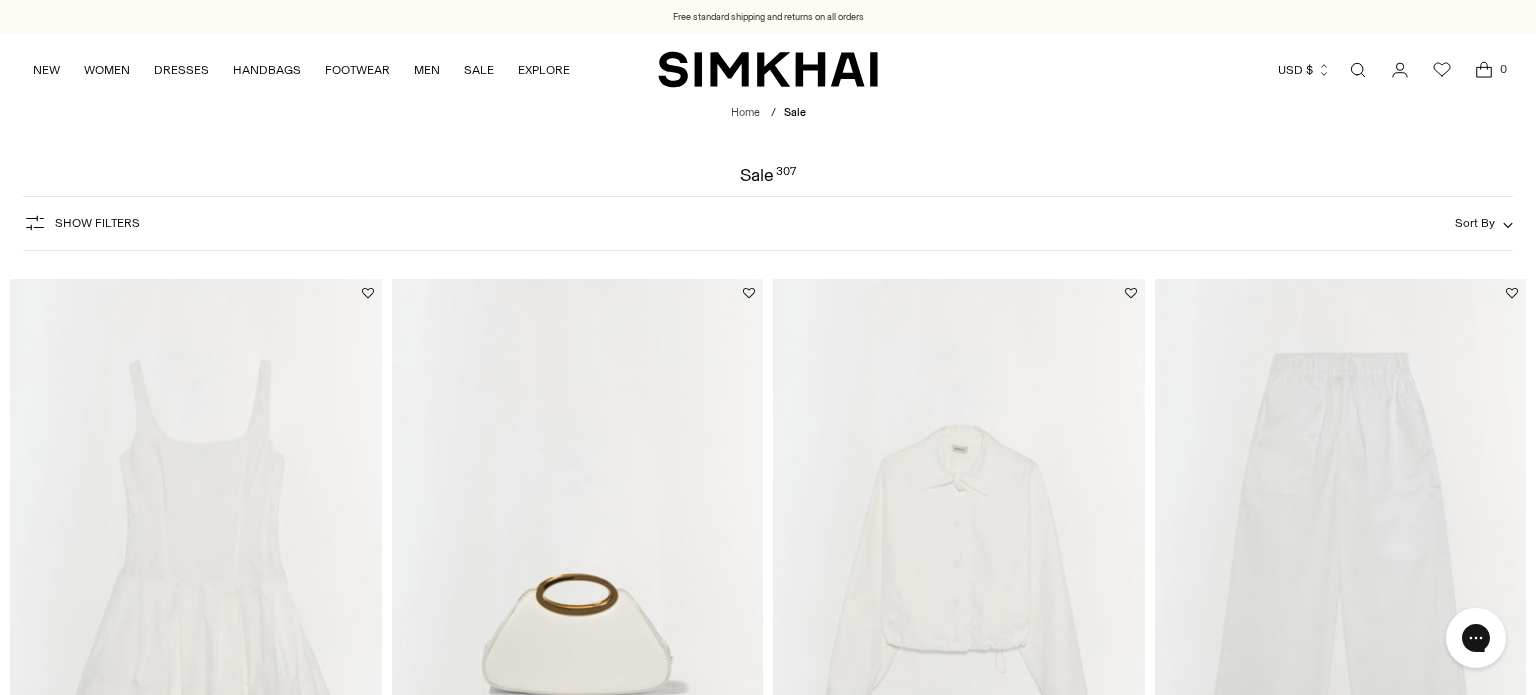 scroll, scrollTop: 0, scrollLeft: 0, axis: both 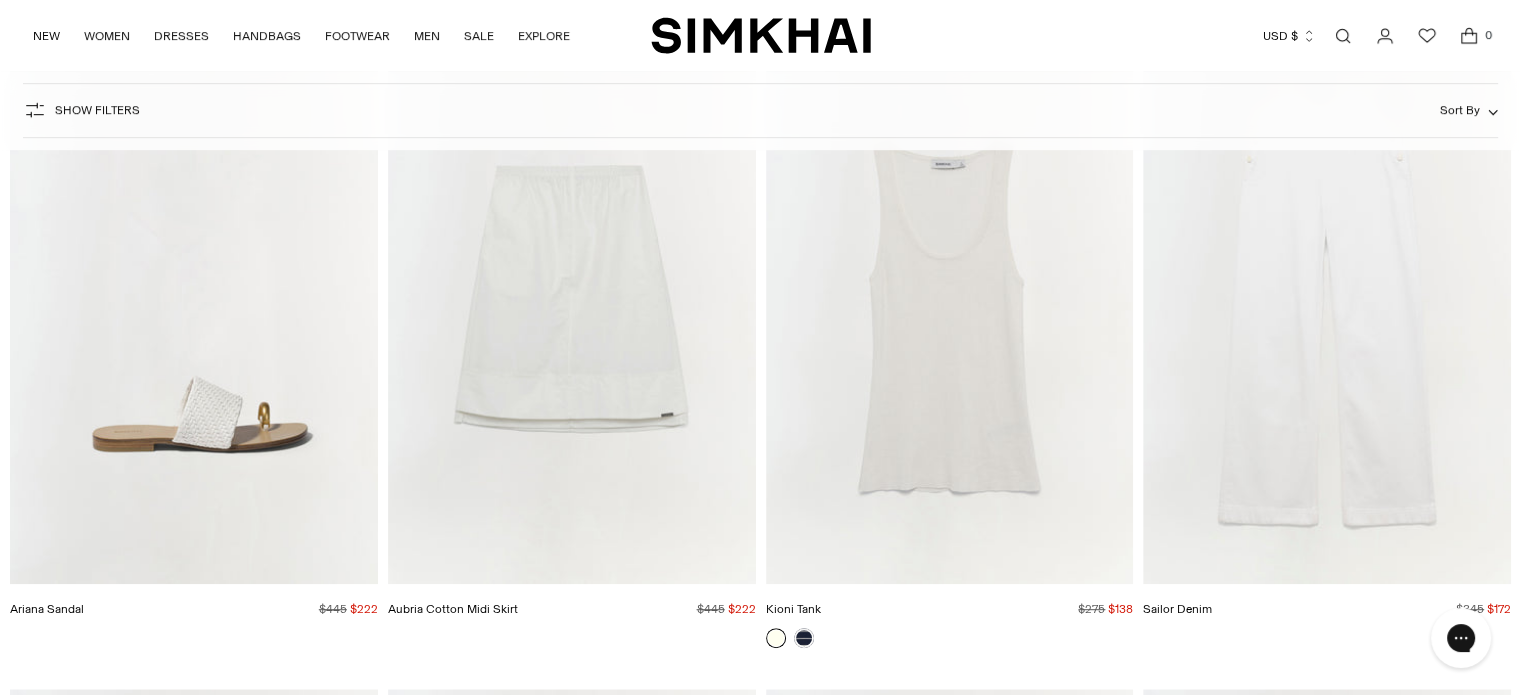 click at bounding box center (0, 0) 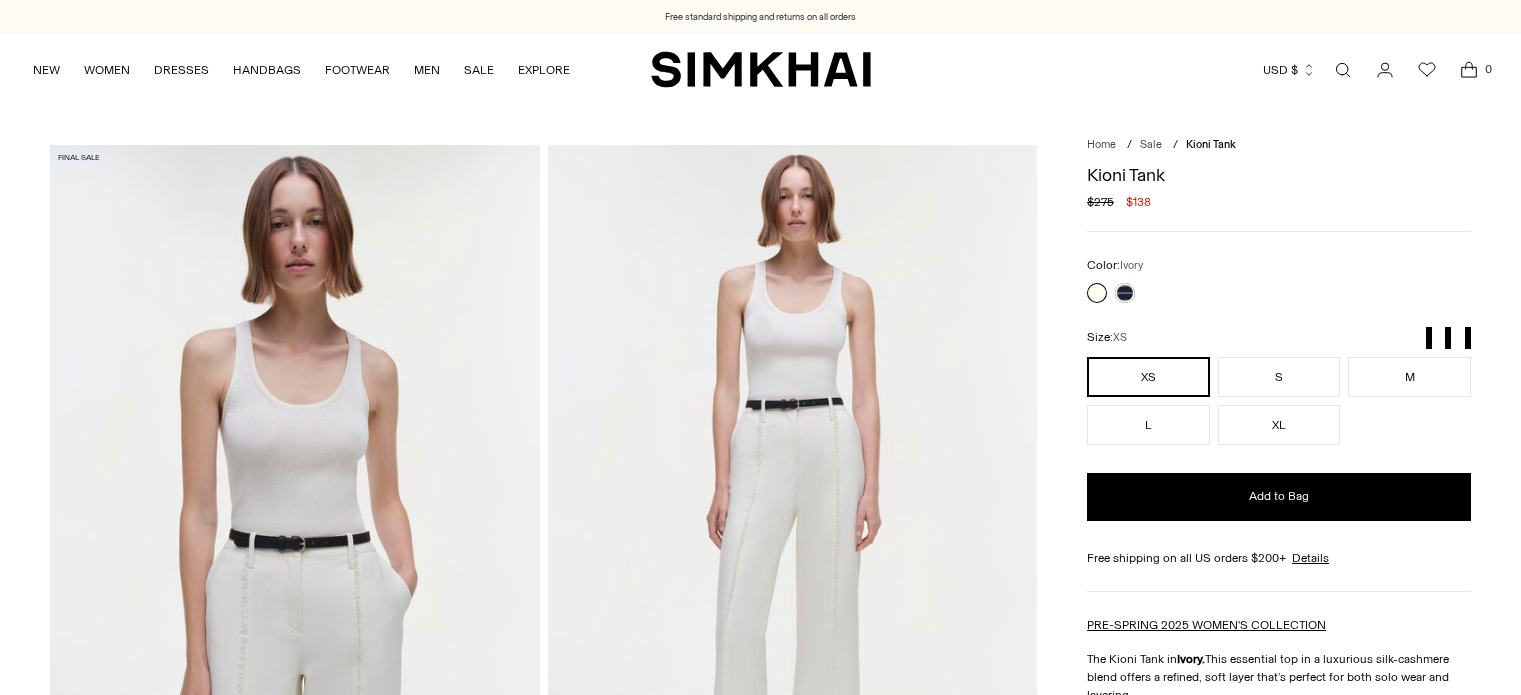 scroll, scrollTop: 0, scrollLeft: 0, axis: both 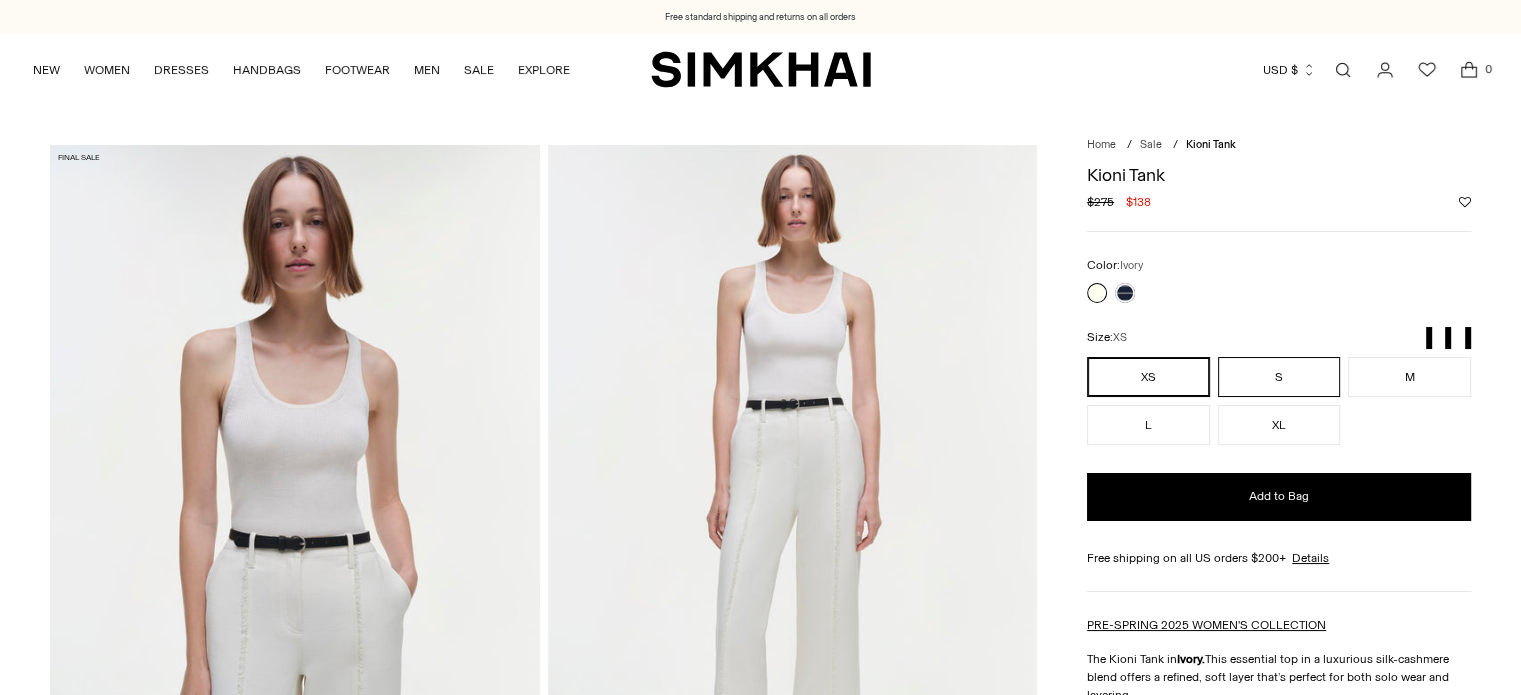 drag, startPoint x: 1276, startPoint y: 346, endPoint x: 1330, endPoint y: 372, distance: 59.933296 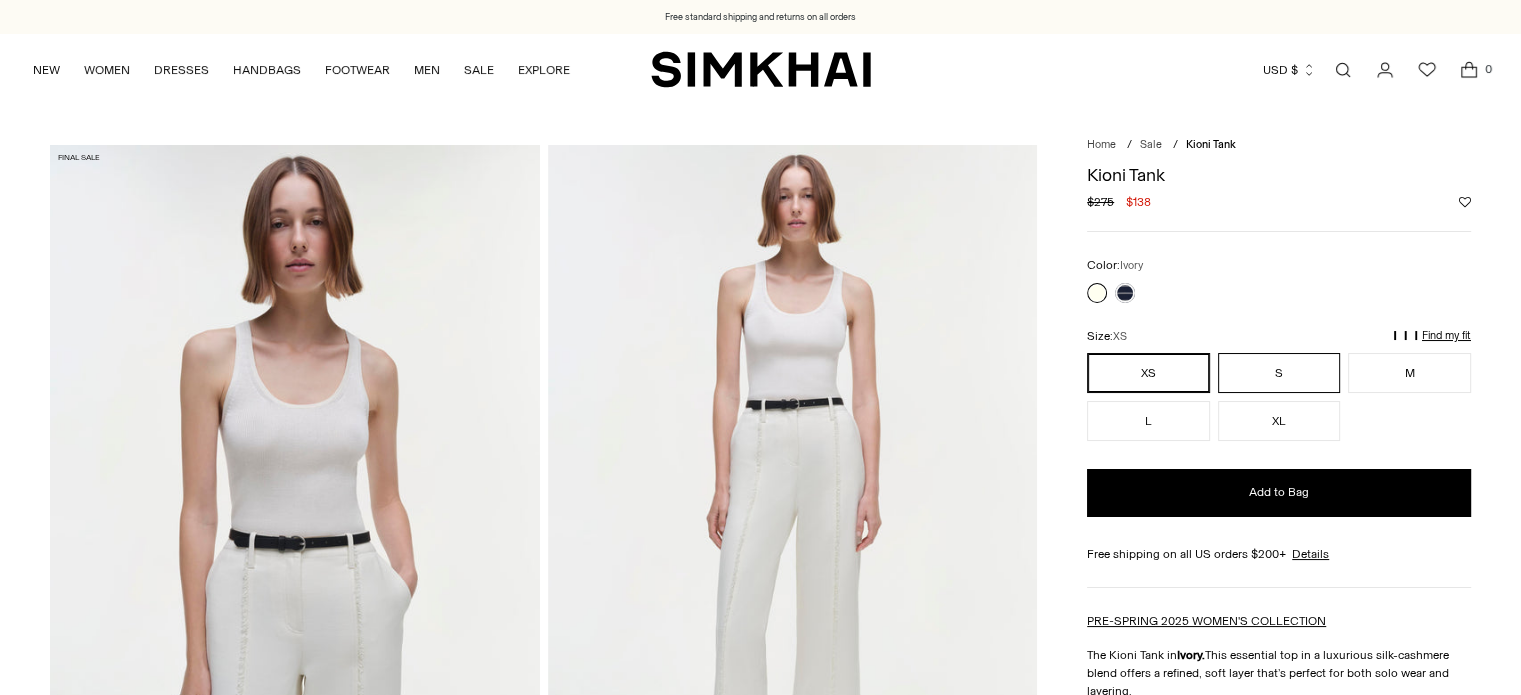 scroll, scrollTop: 0, scrollLeft: 0, axis: both 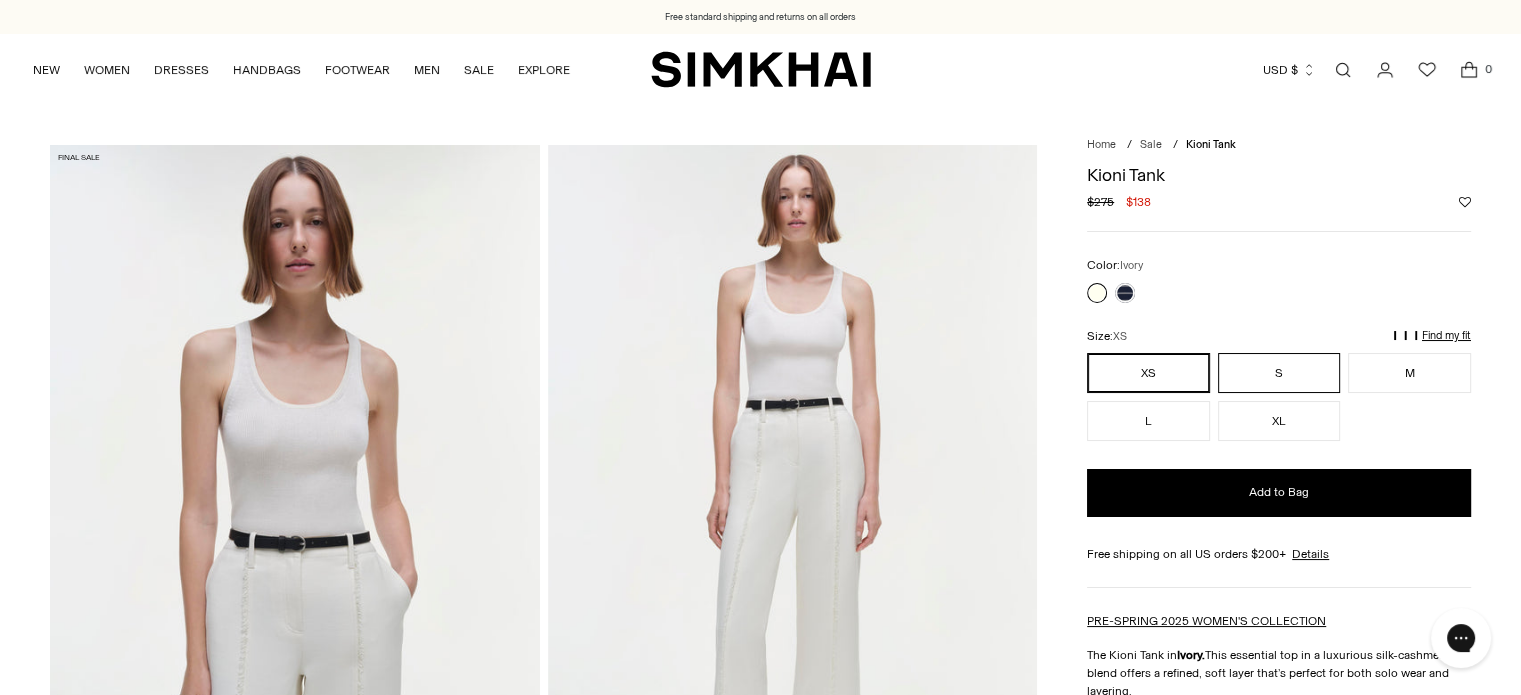 click on "S" at bounding box center [1279, 373] 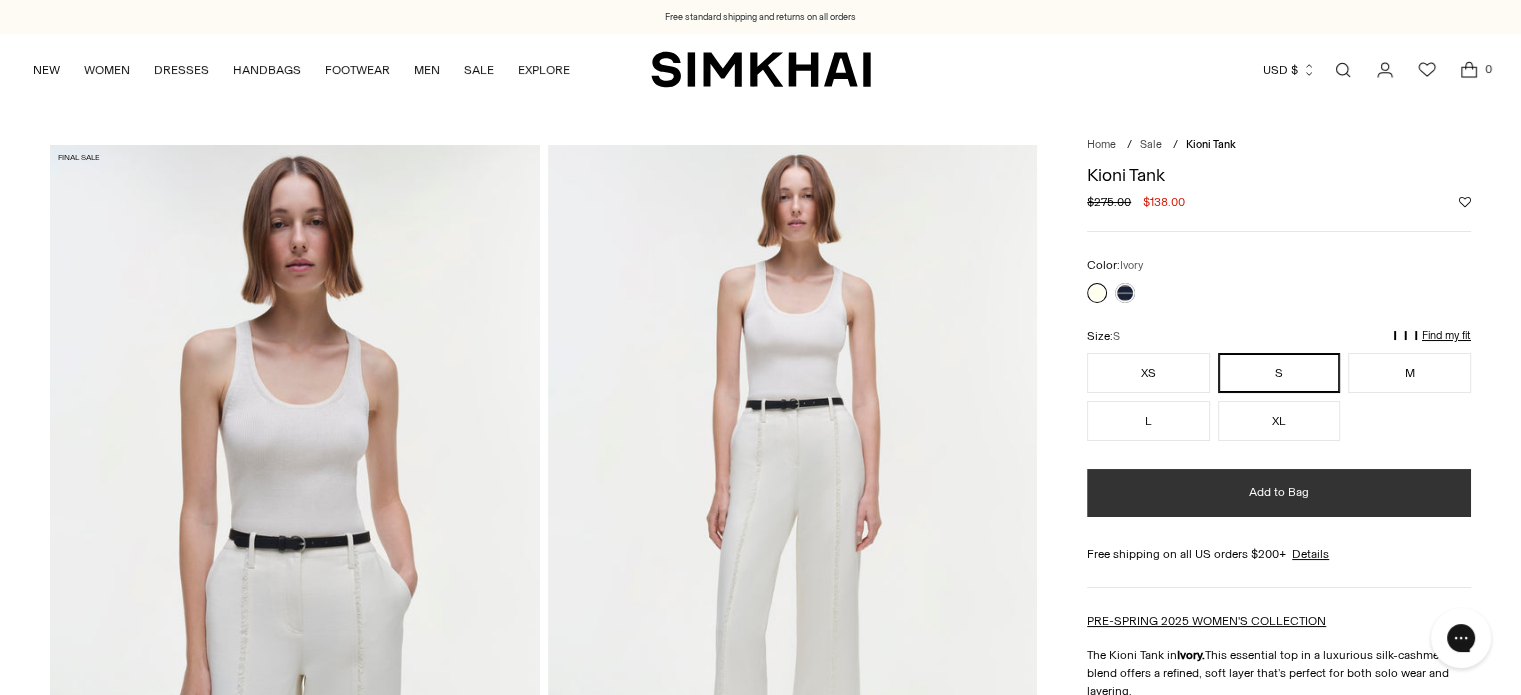 click on "Add to Bag" at bounding box center (1279, 492) 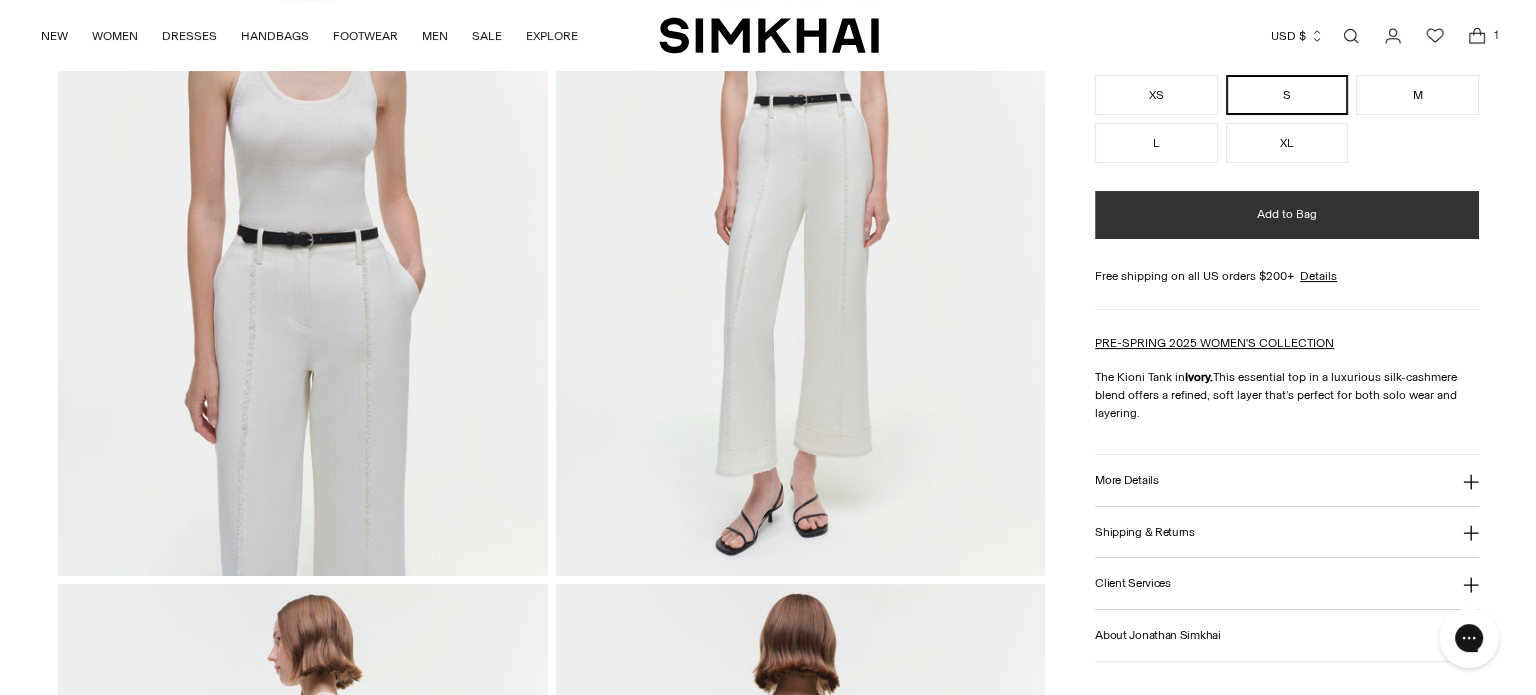 scroll, scrollTop: 484, scrollLeft: 0, axis: vertical 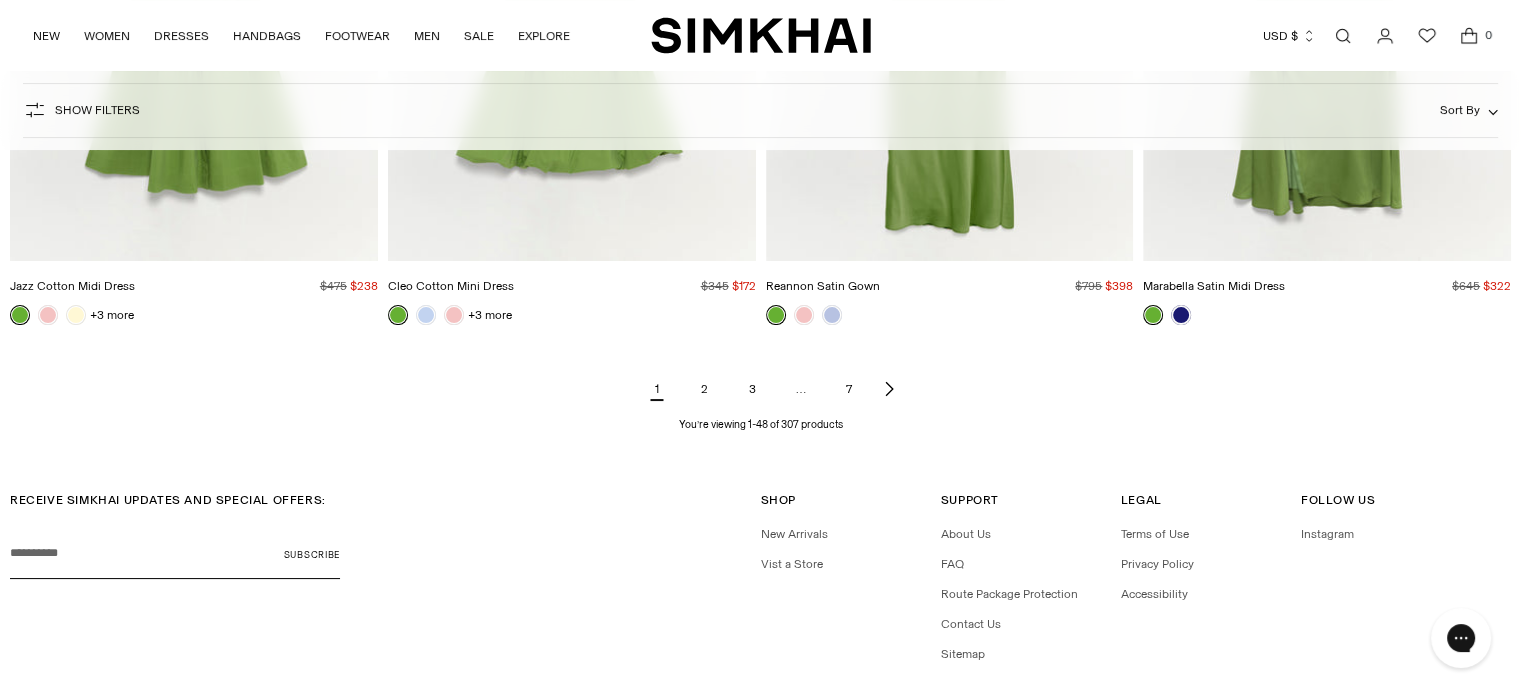 click 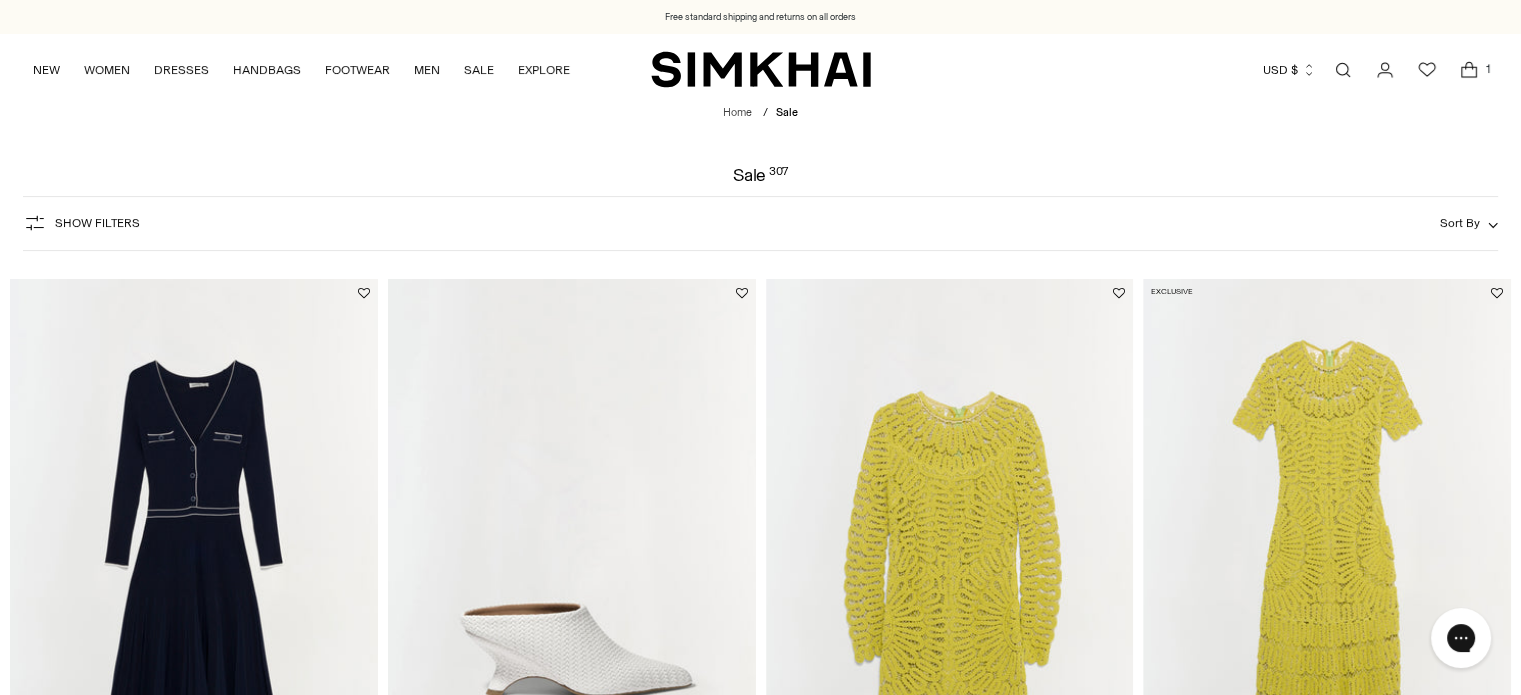 scroll, scrollTop: 0, scrollLeft: 0, axis: both 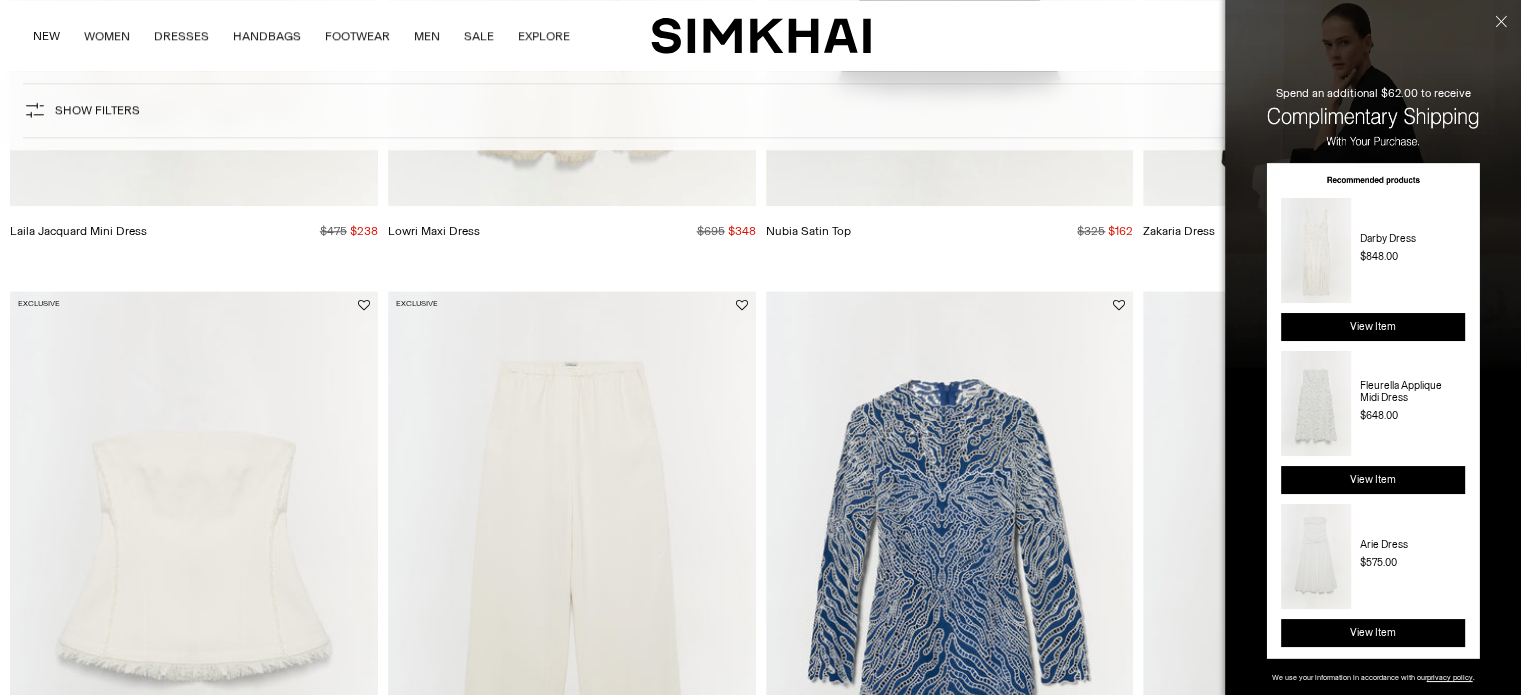 click at bounding box center (1499, 52) 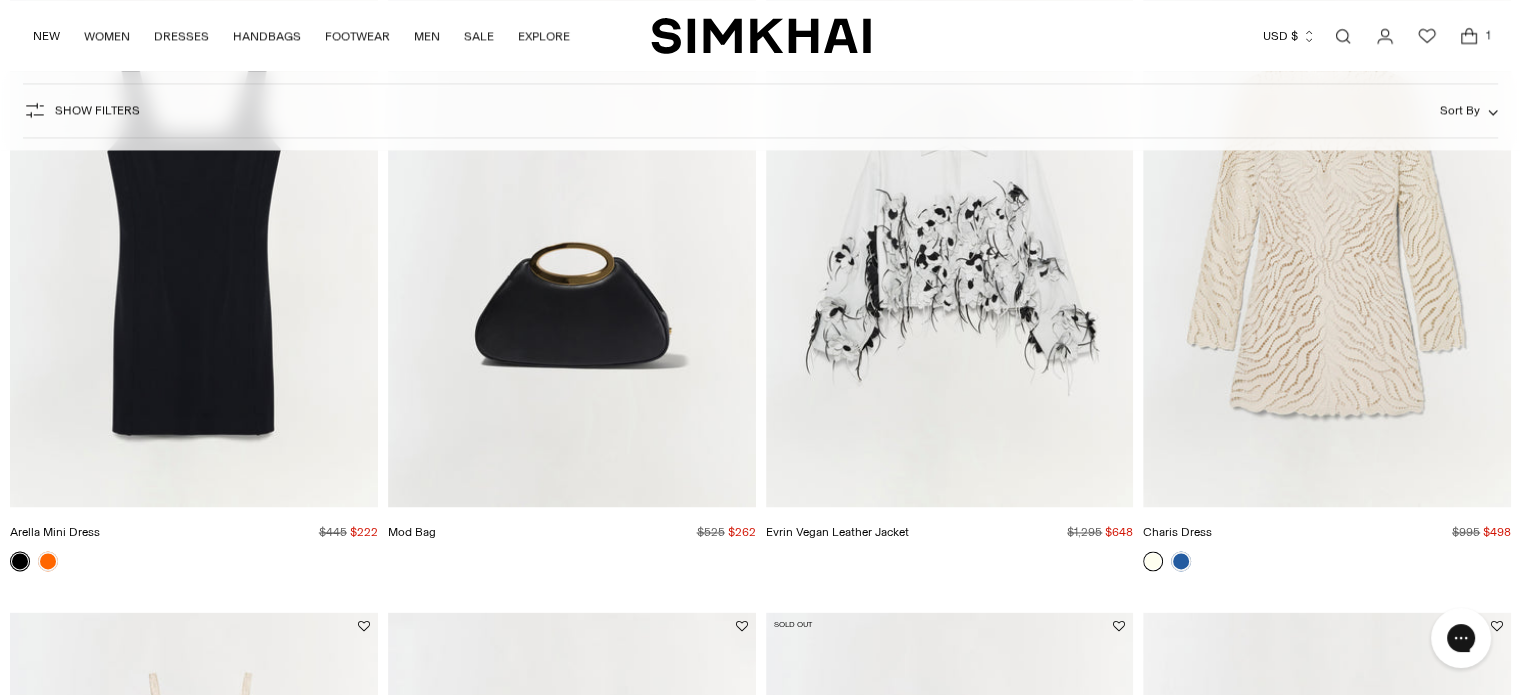 scroll, scrollTop: 2920, scrollLeft: 0, axis: vertical 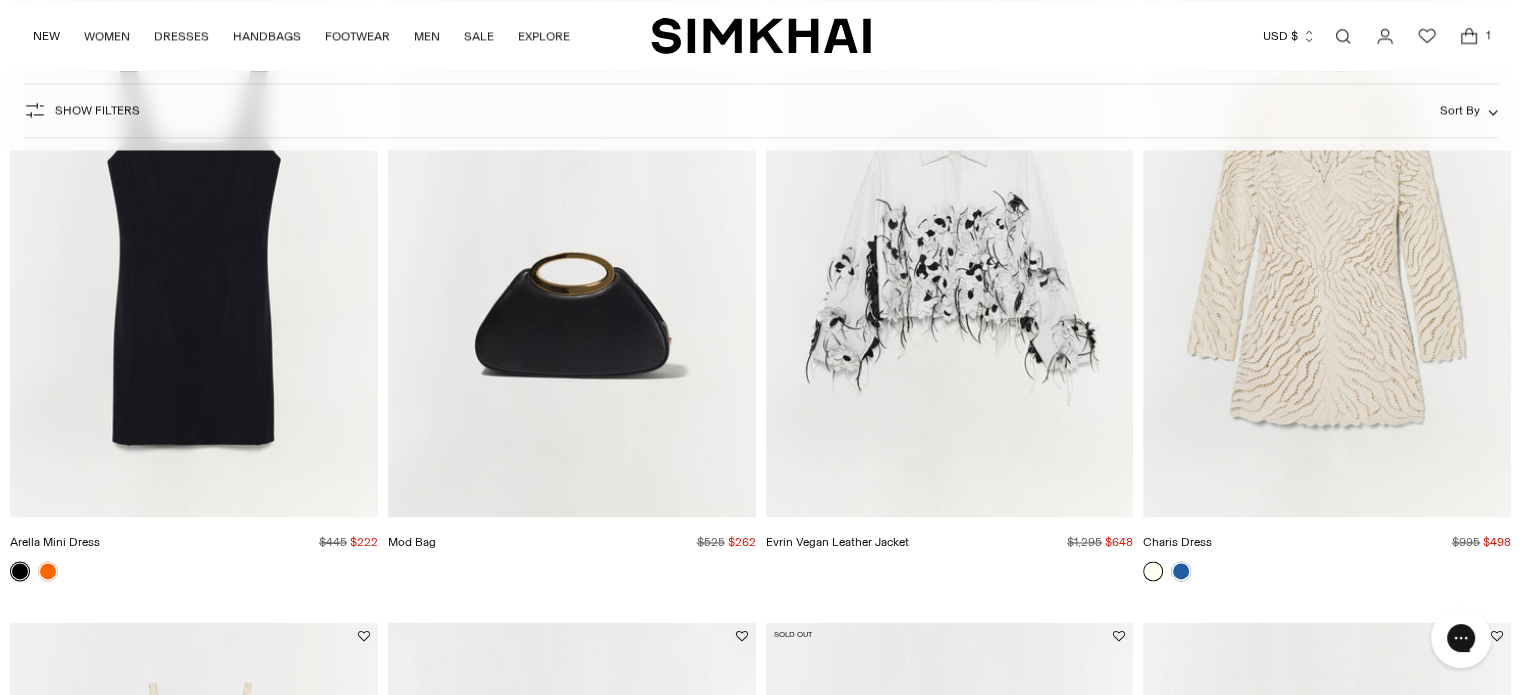 click at bounding box center (0, 0) 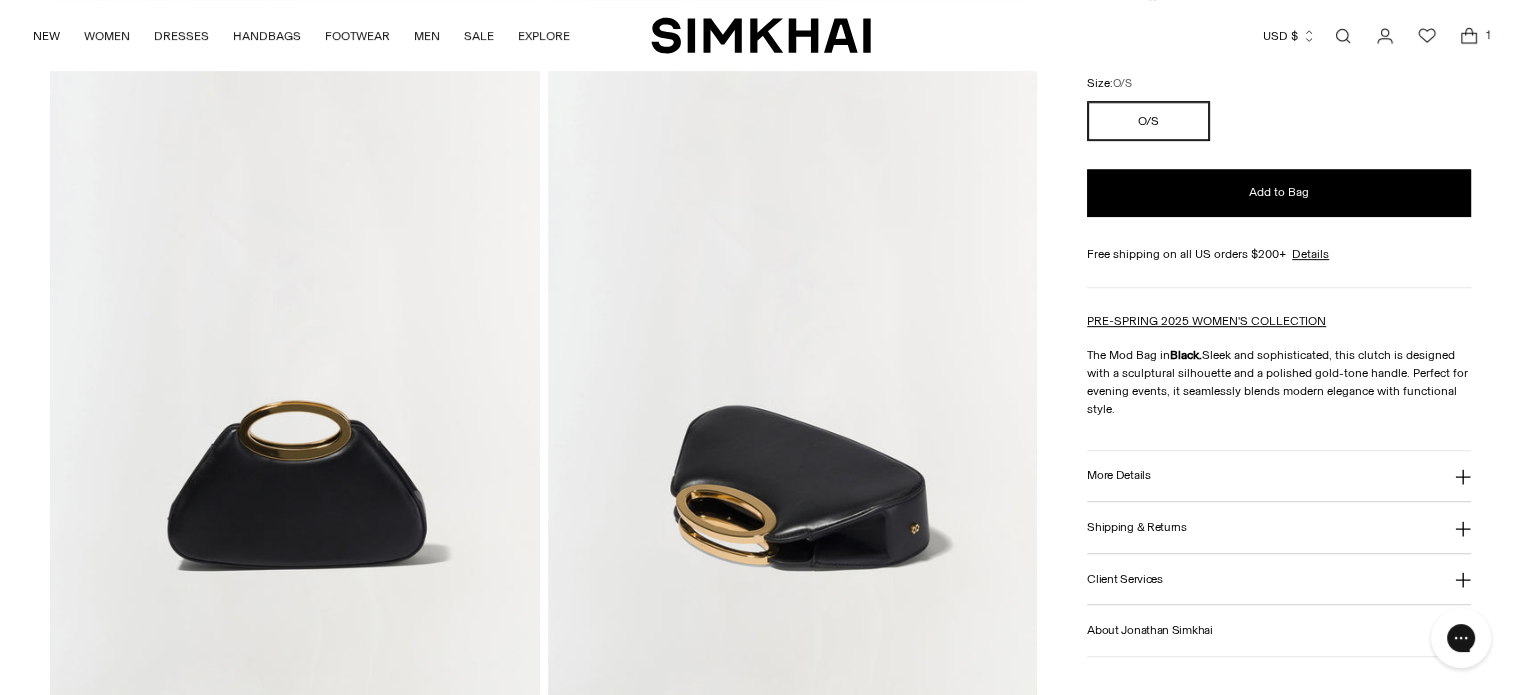scroll, scrollTop: 955, scrollLeft: 0, axis: vertical 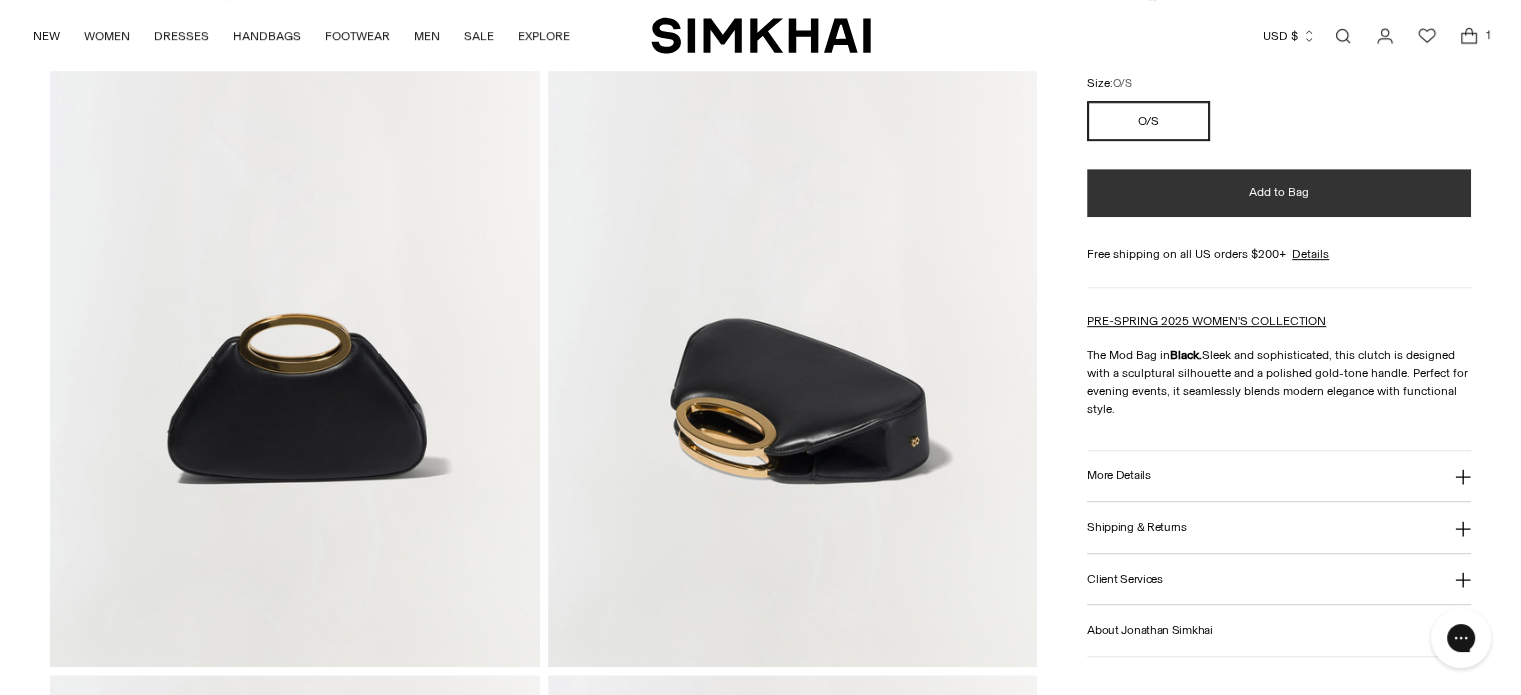 click on "Add to Bag" at bounding box center [1279, 193] 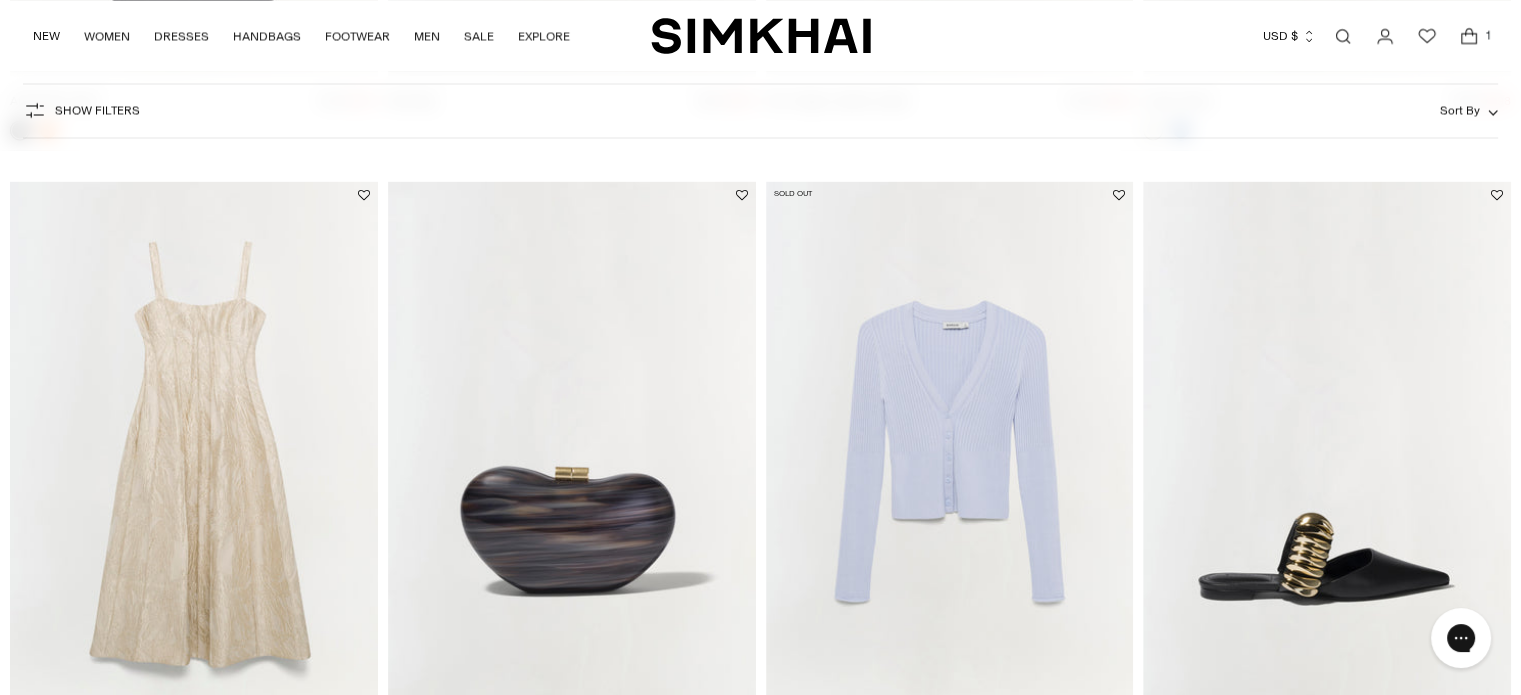 scroll, scrollTop: 3577, scrollLeft: 0, axis: vertical 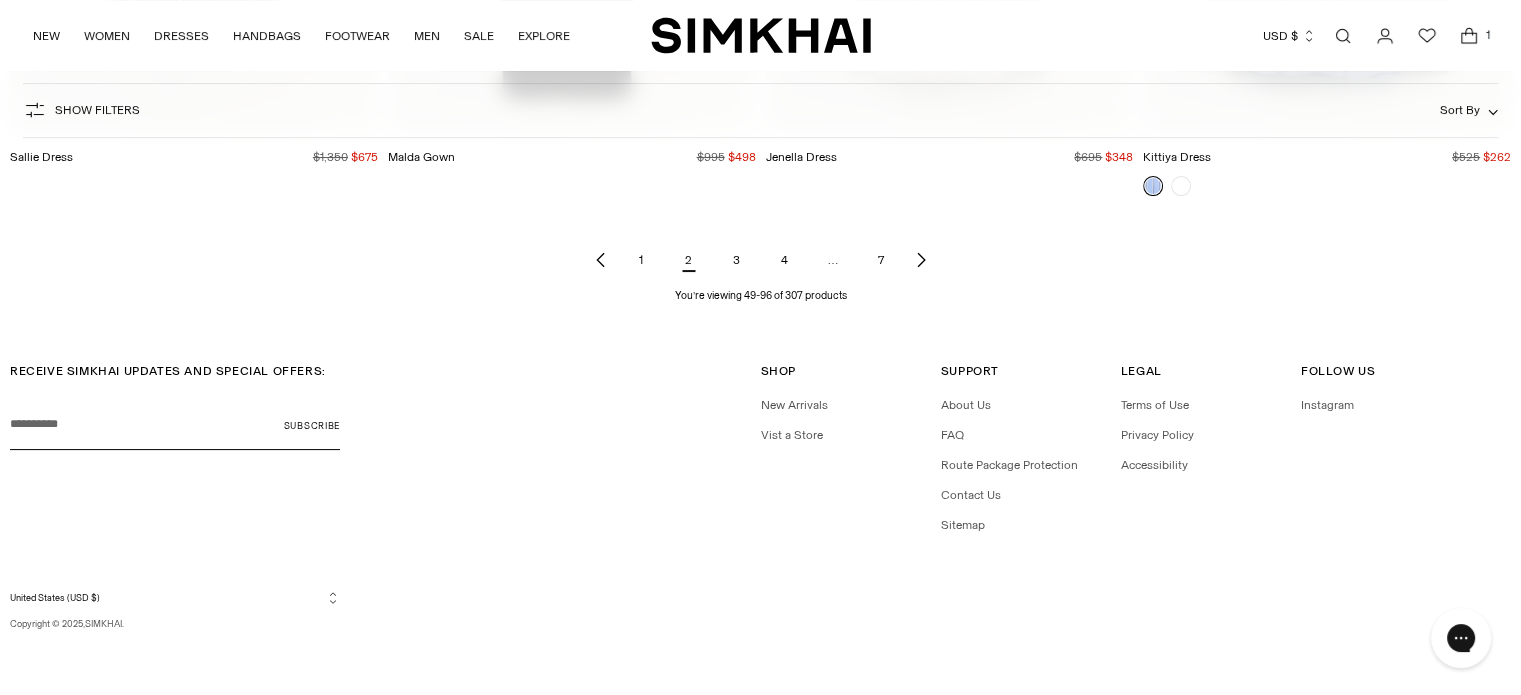 click 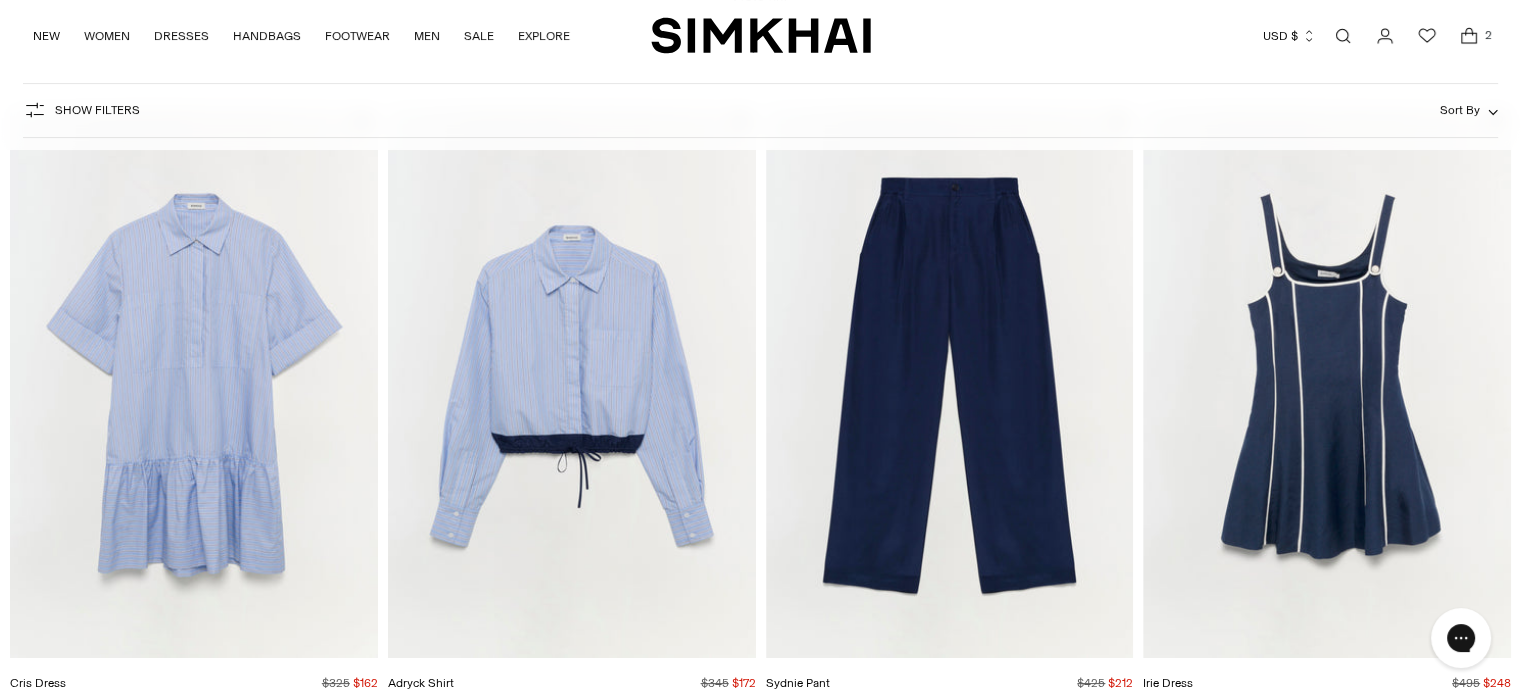 scroll, scrollTop: 0, scrollLeft: 0, axis: both 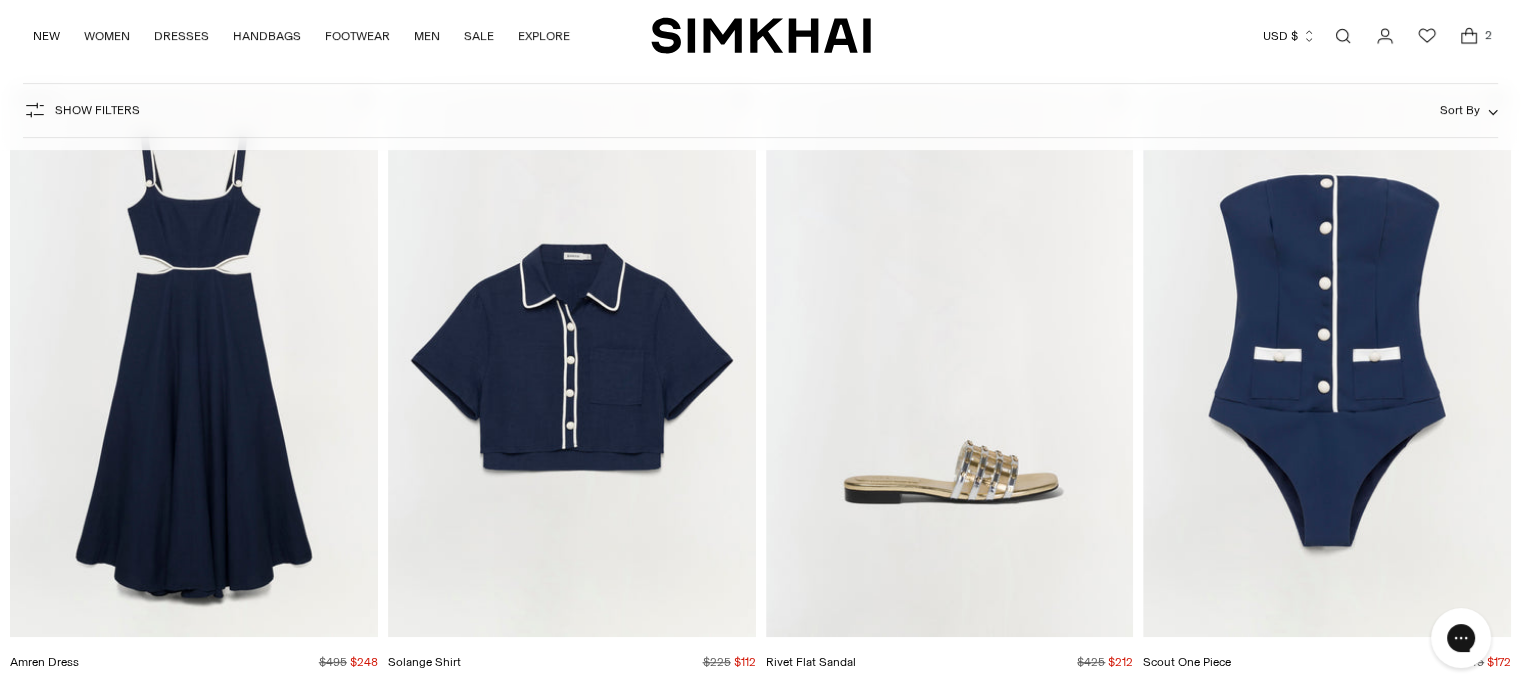 click at bounding box center (0, 0) 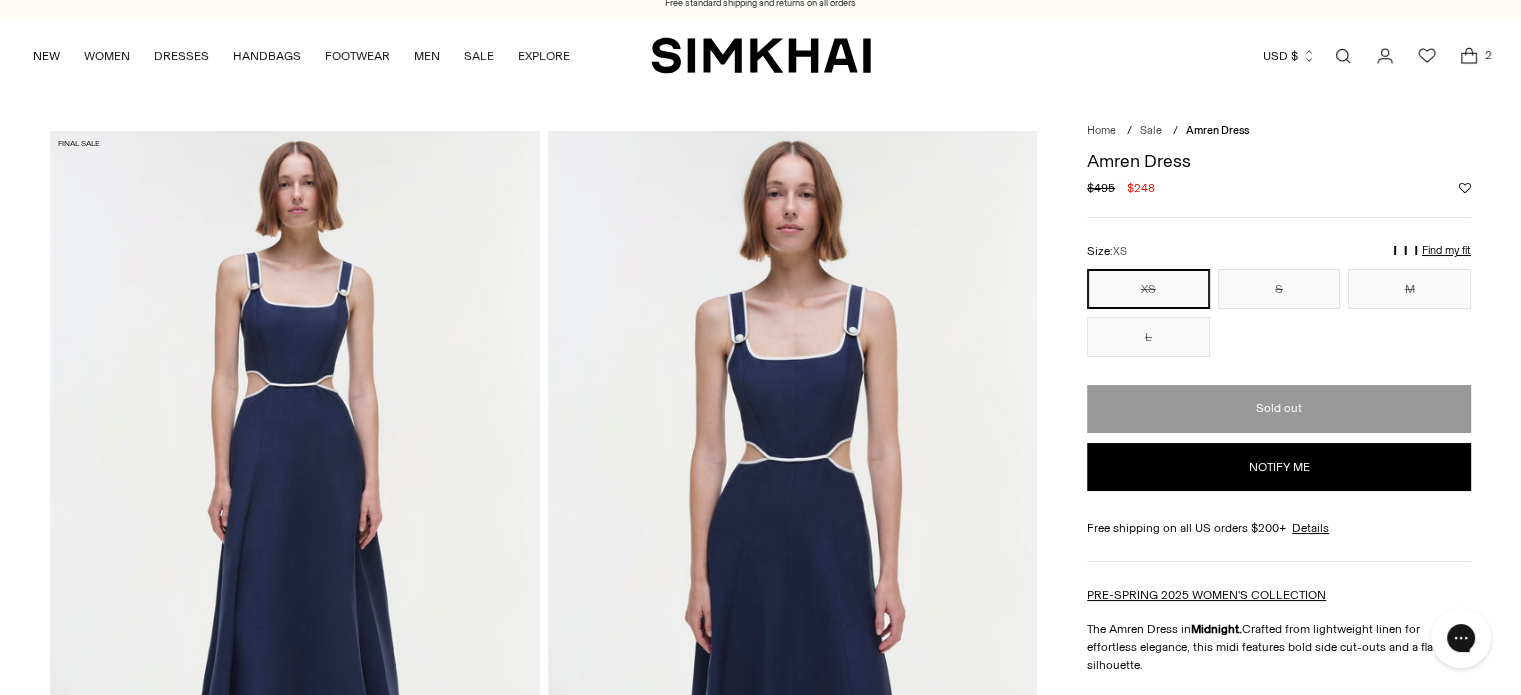 scroll, scrollTop: 0, scrollLeft: 0, axis: both 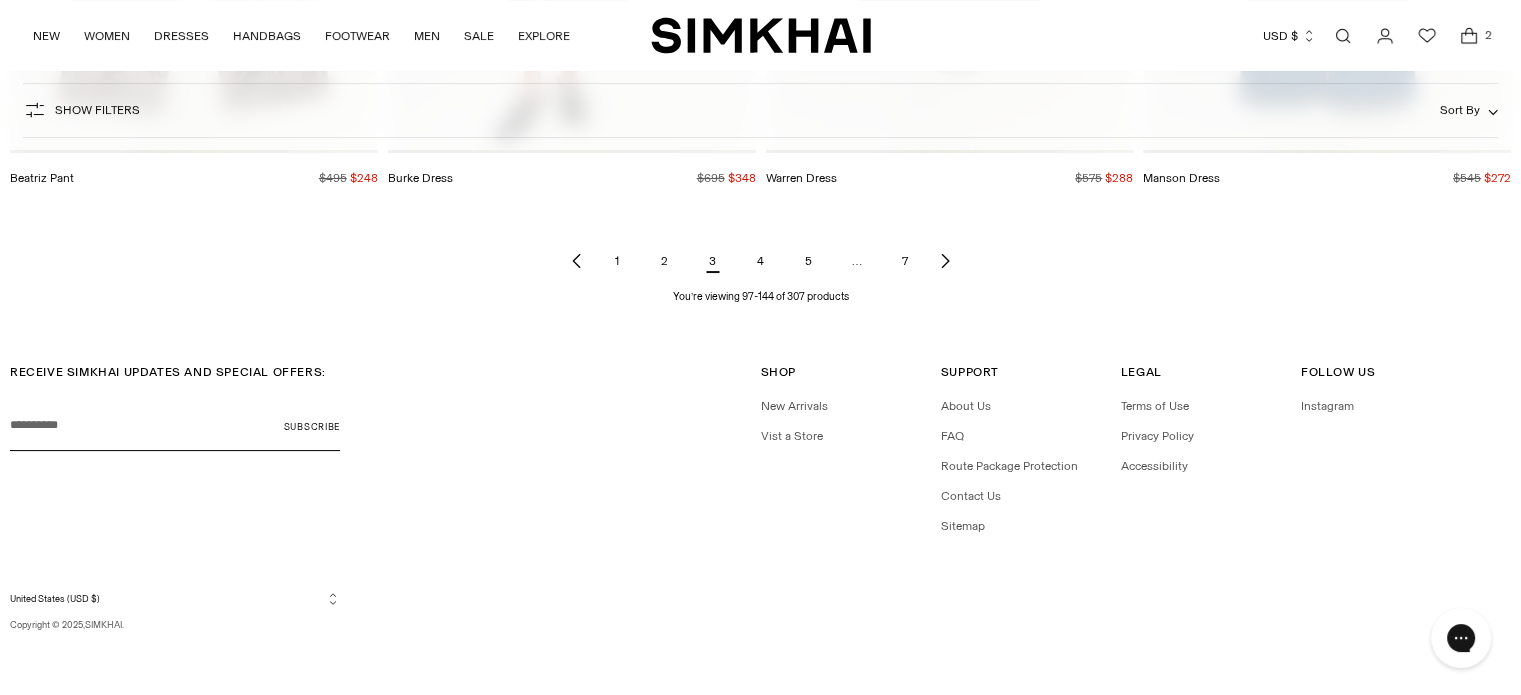 click 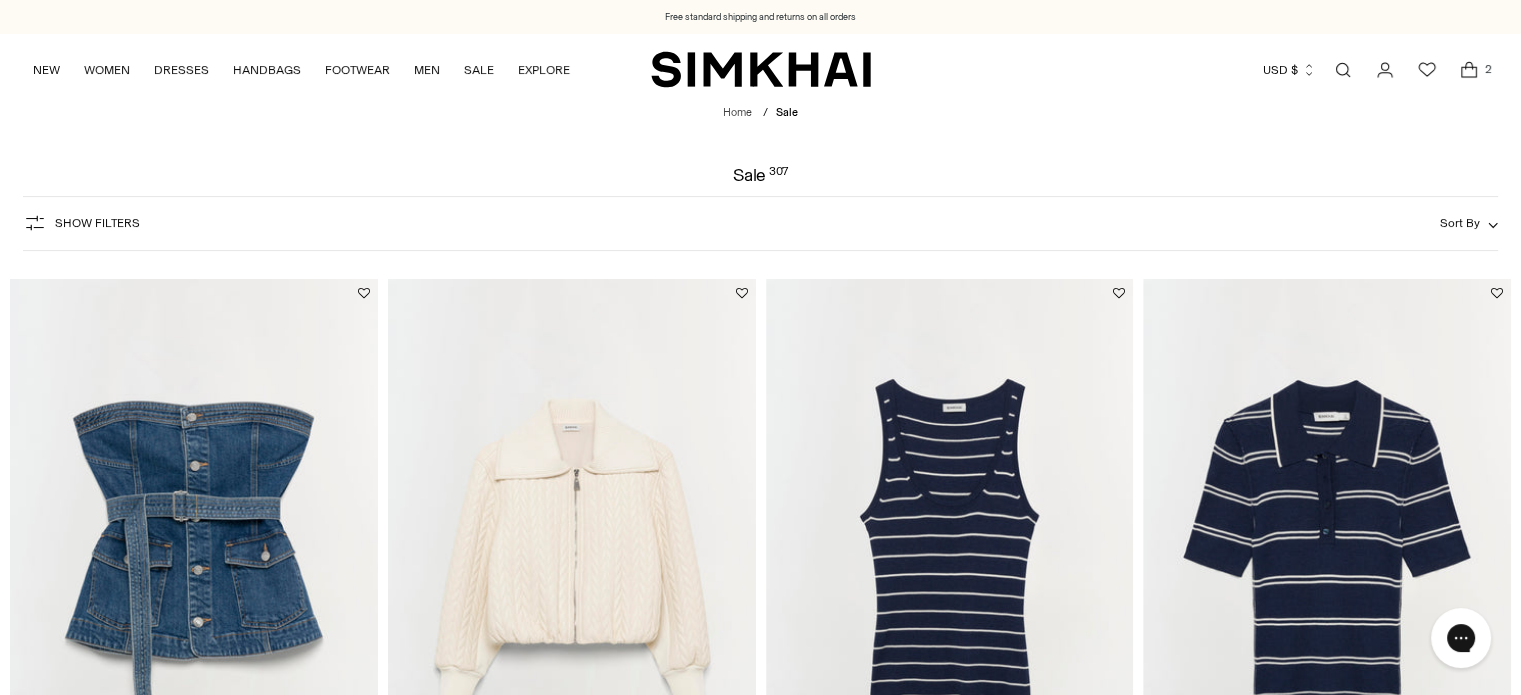 scroll, scrollTop: 0, scrollLeft: 0, axis: both 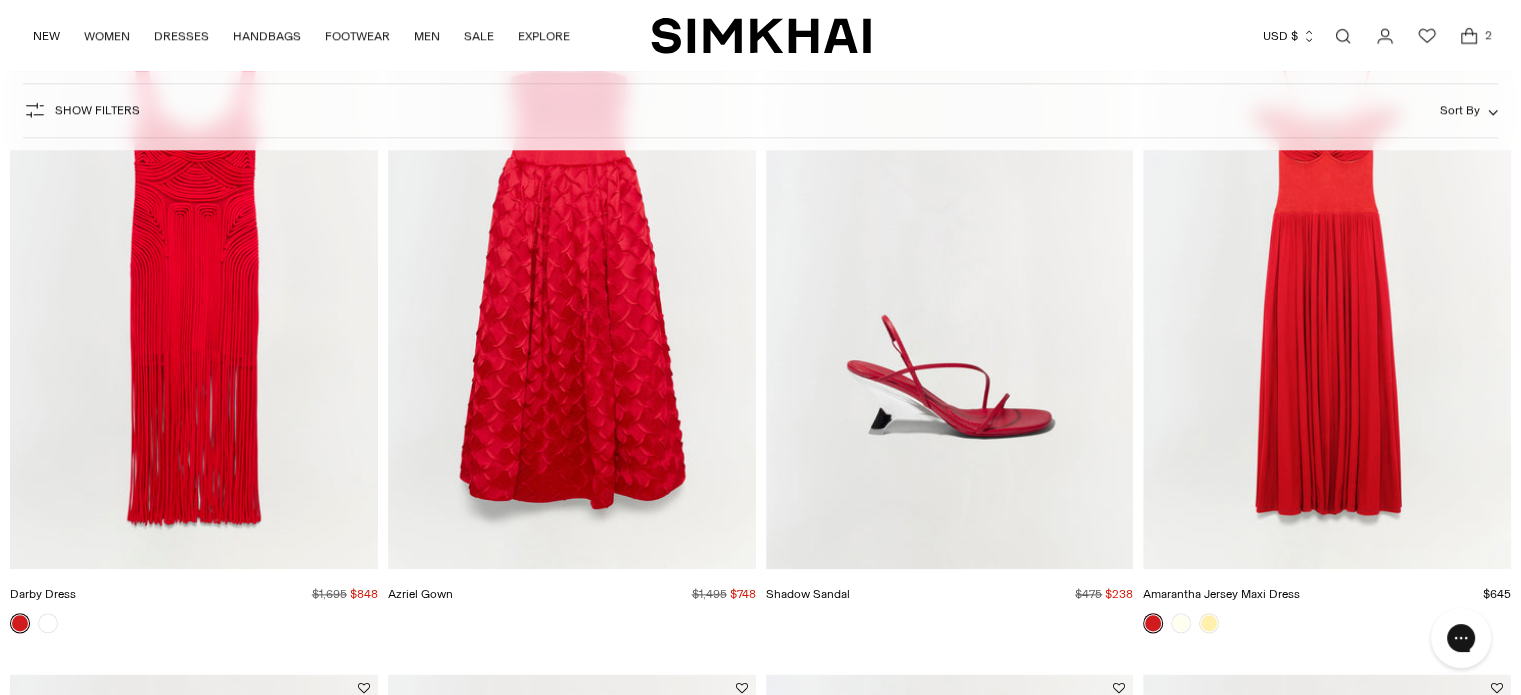 click at bounding box center [0, 0] 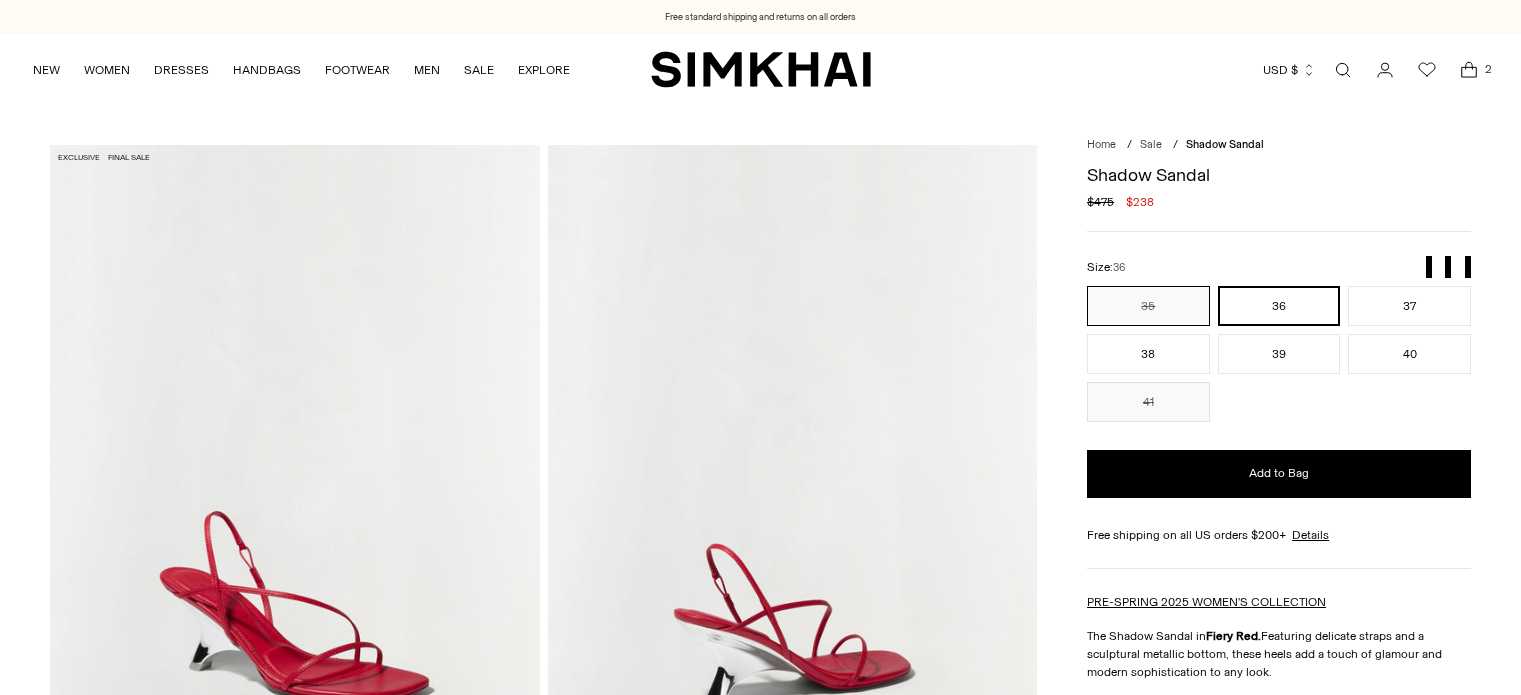 scroll, scrollTop: 0, scrollLeft: 0, axis: both 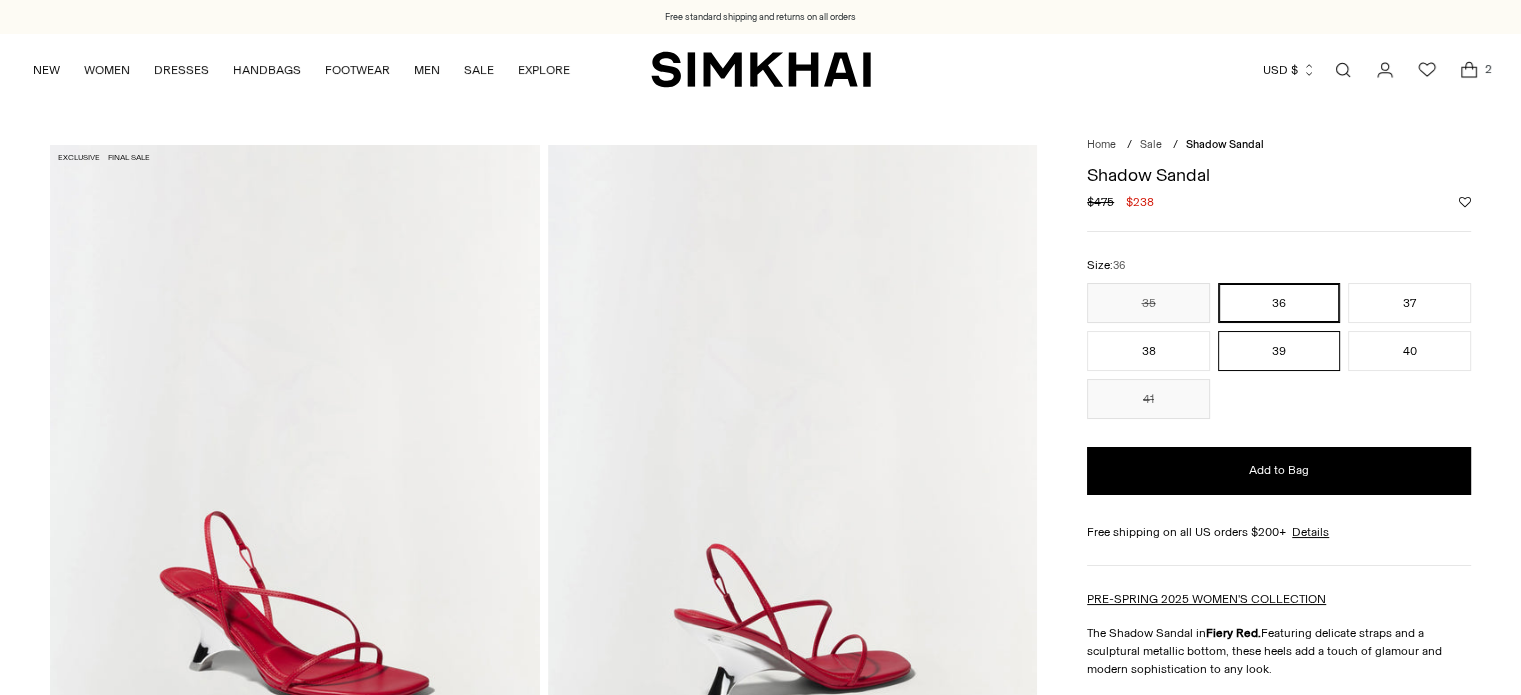 click on "39" at bounding box center [1279, 351] 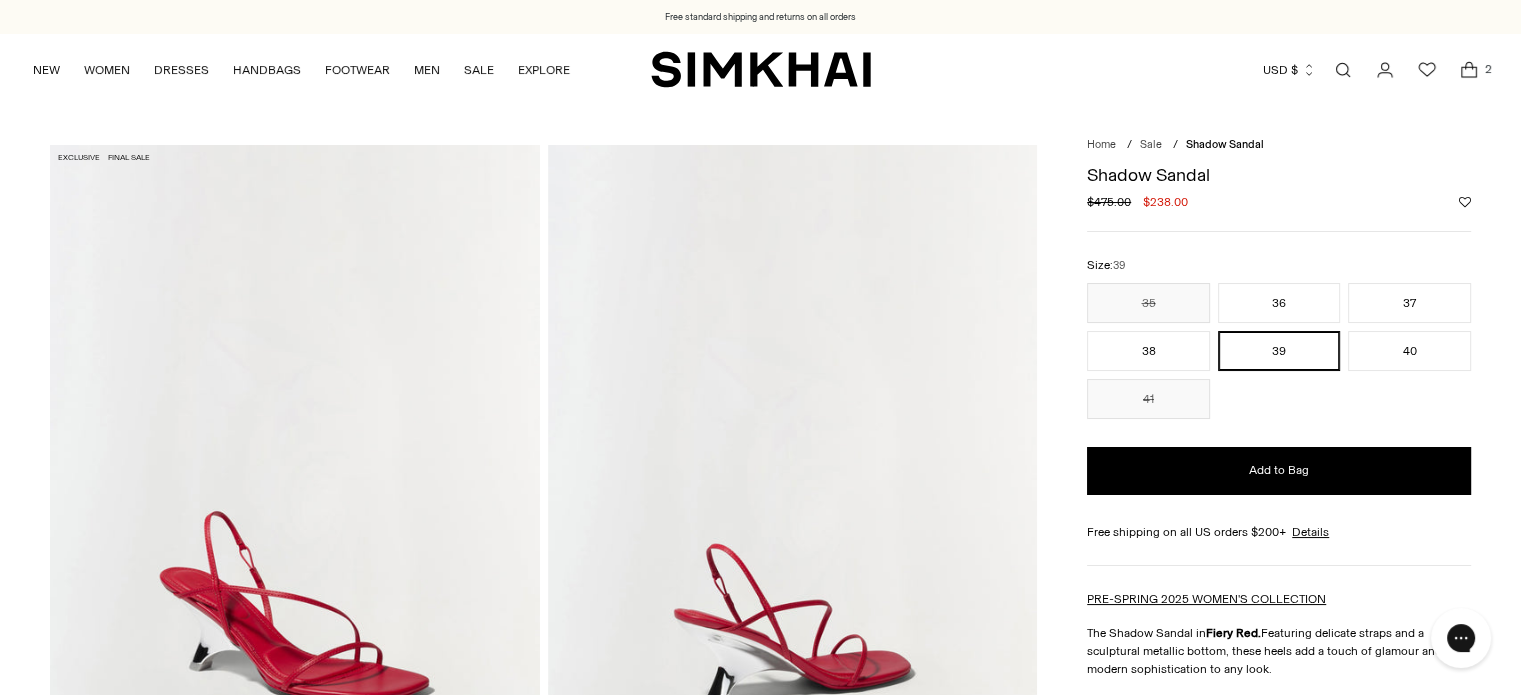 scroll, scrollTop: 0, scrollLeft: 0, axis: both 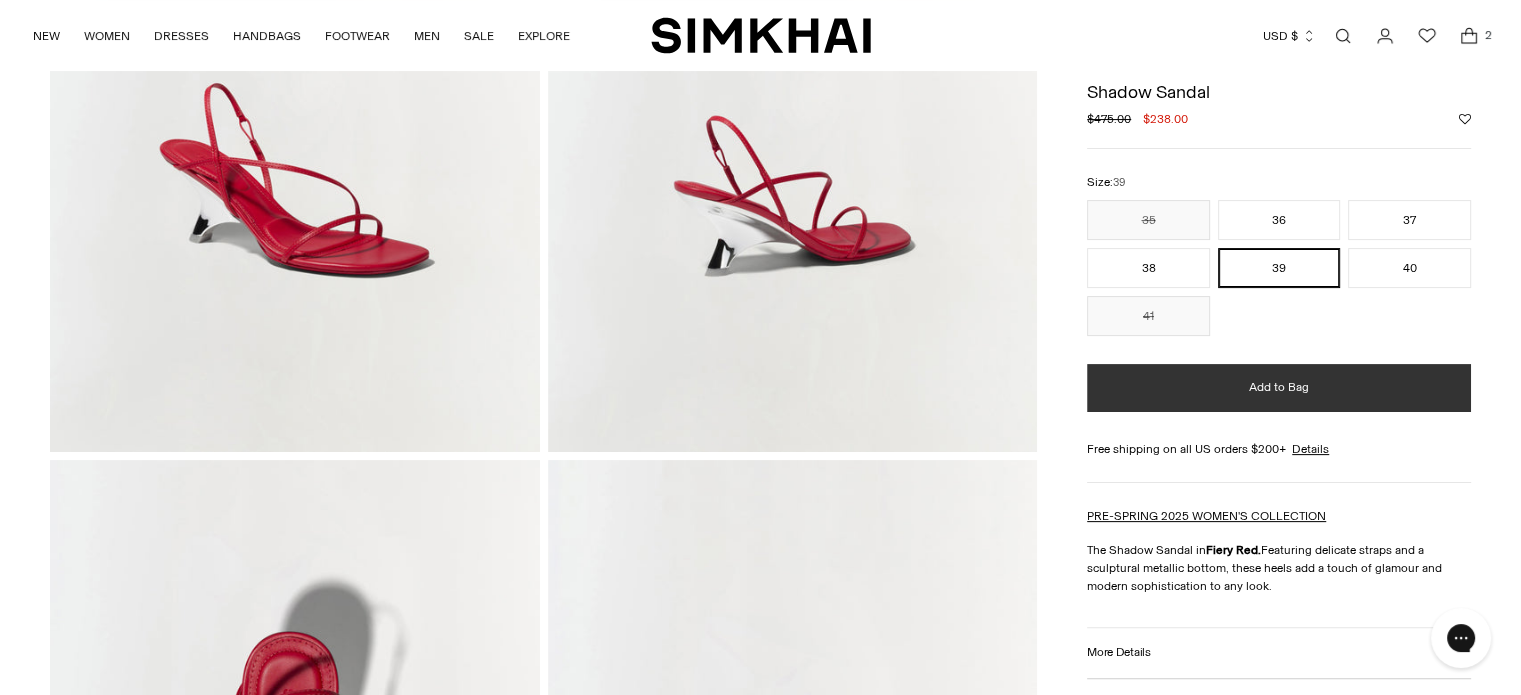 click on "Add to Bag" at bounding box center [1279, 387] 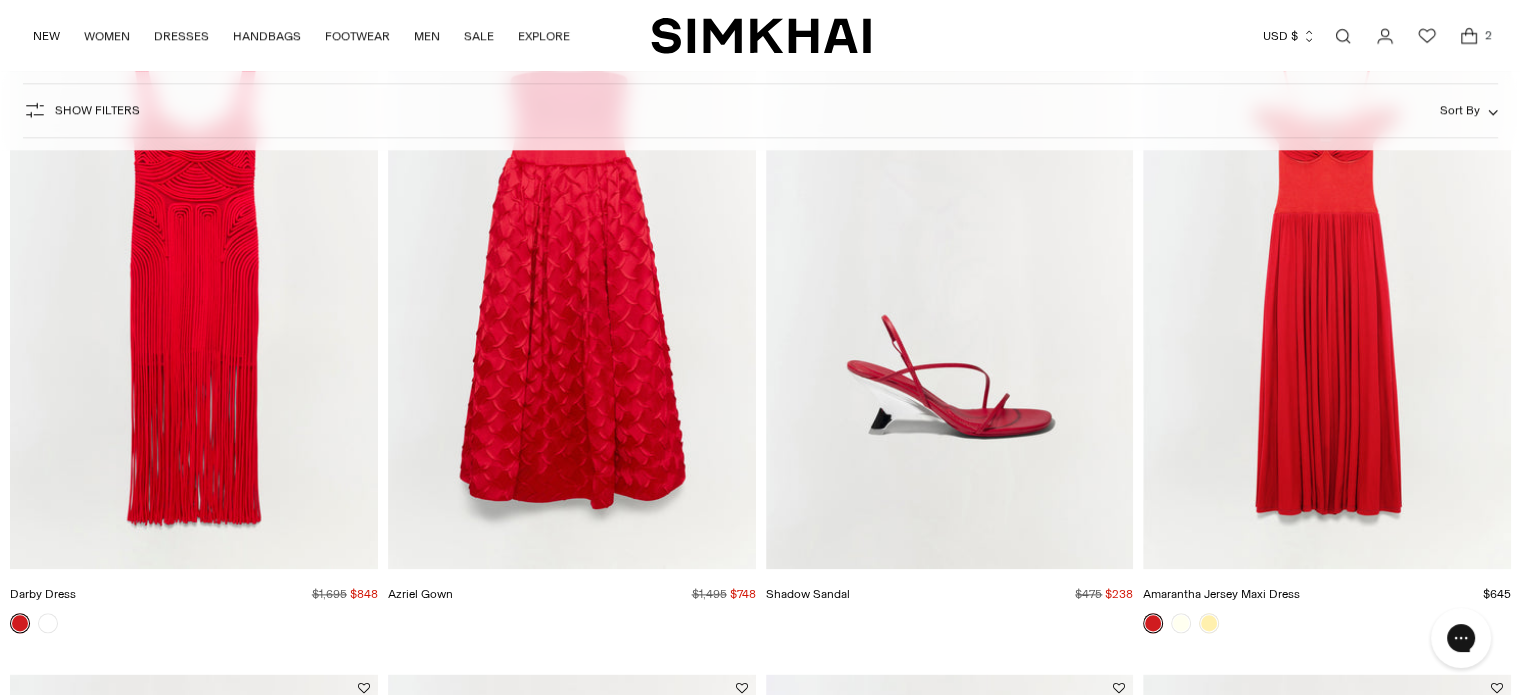 scroll, scrollTop: 0, scrollLeft: 0, axis: both 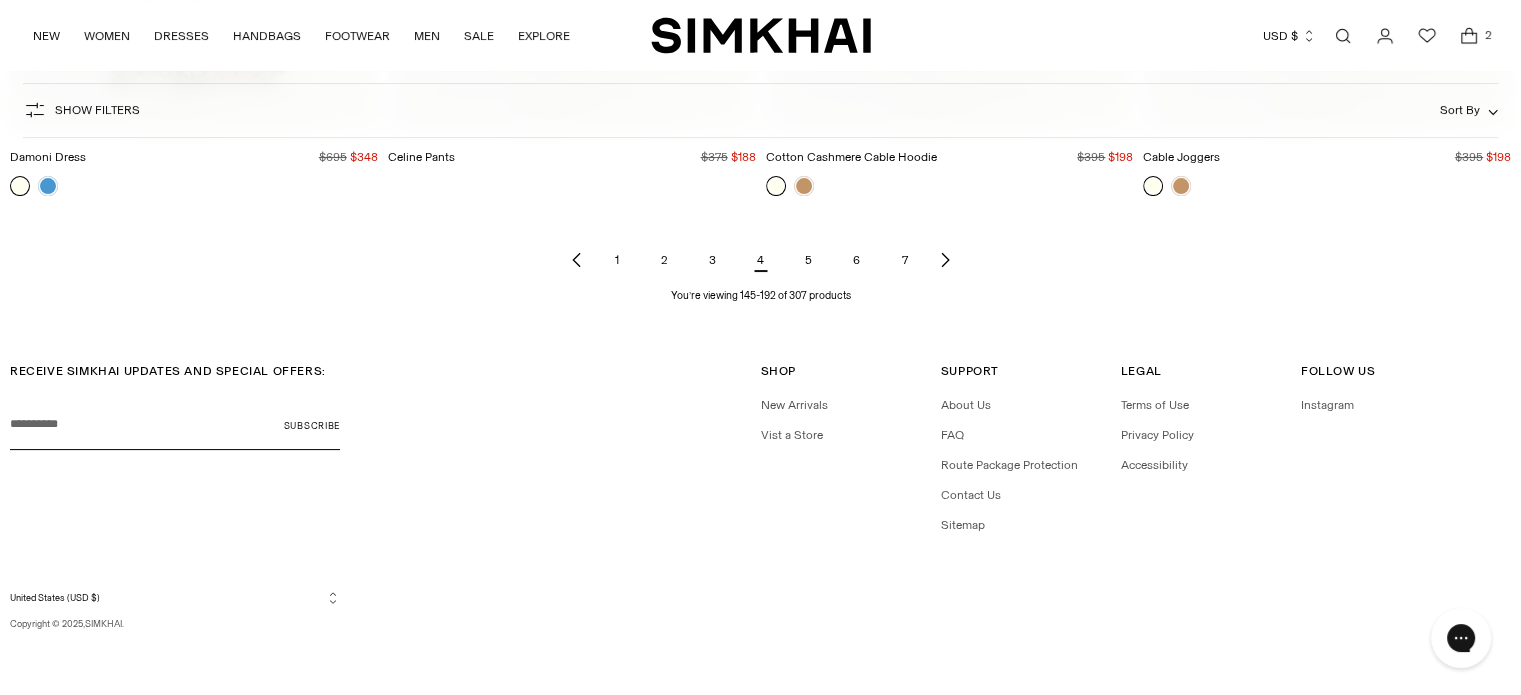 click on "5" at bounding box center [809, 260] 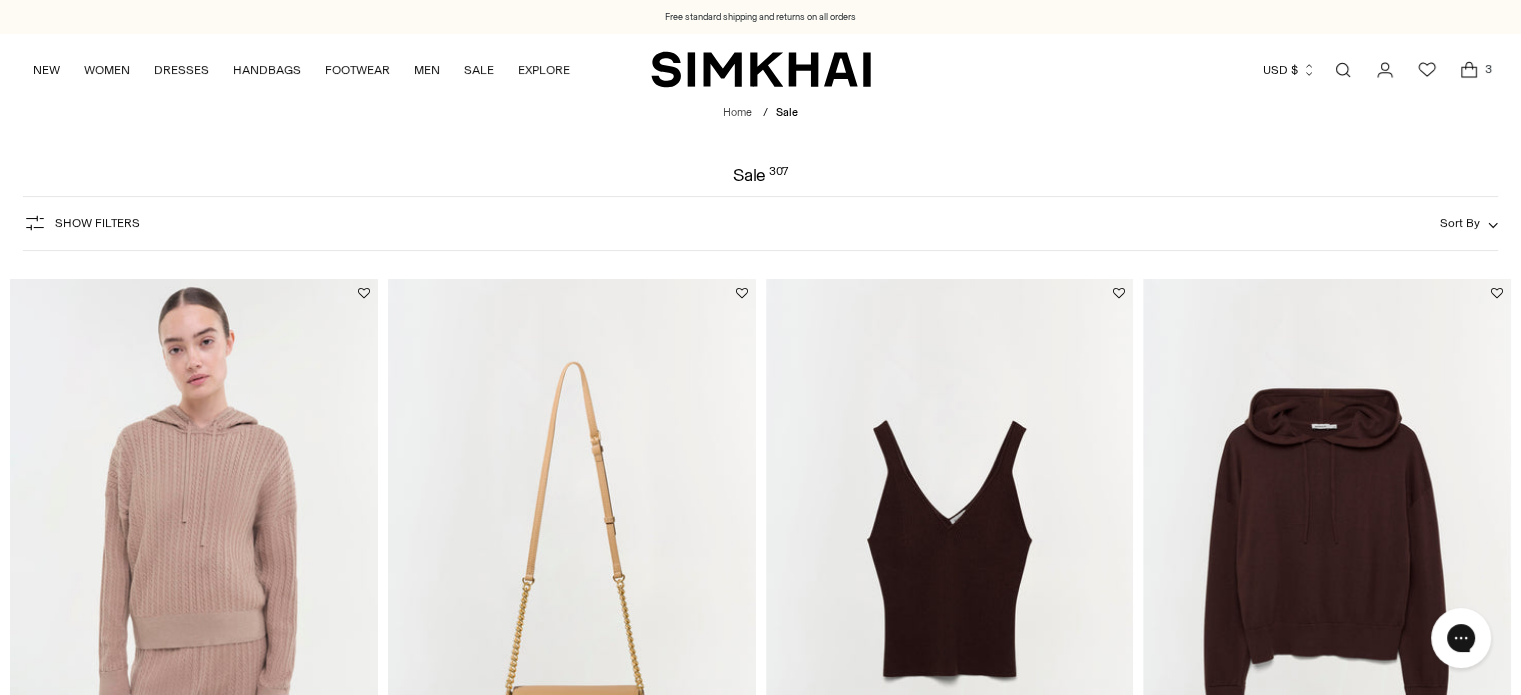 scroll, scrollTop: 0, scrollLeft: 0, axis: both 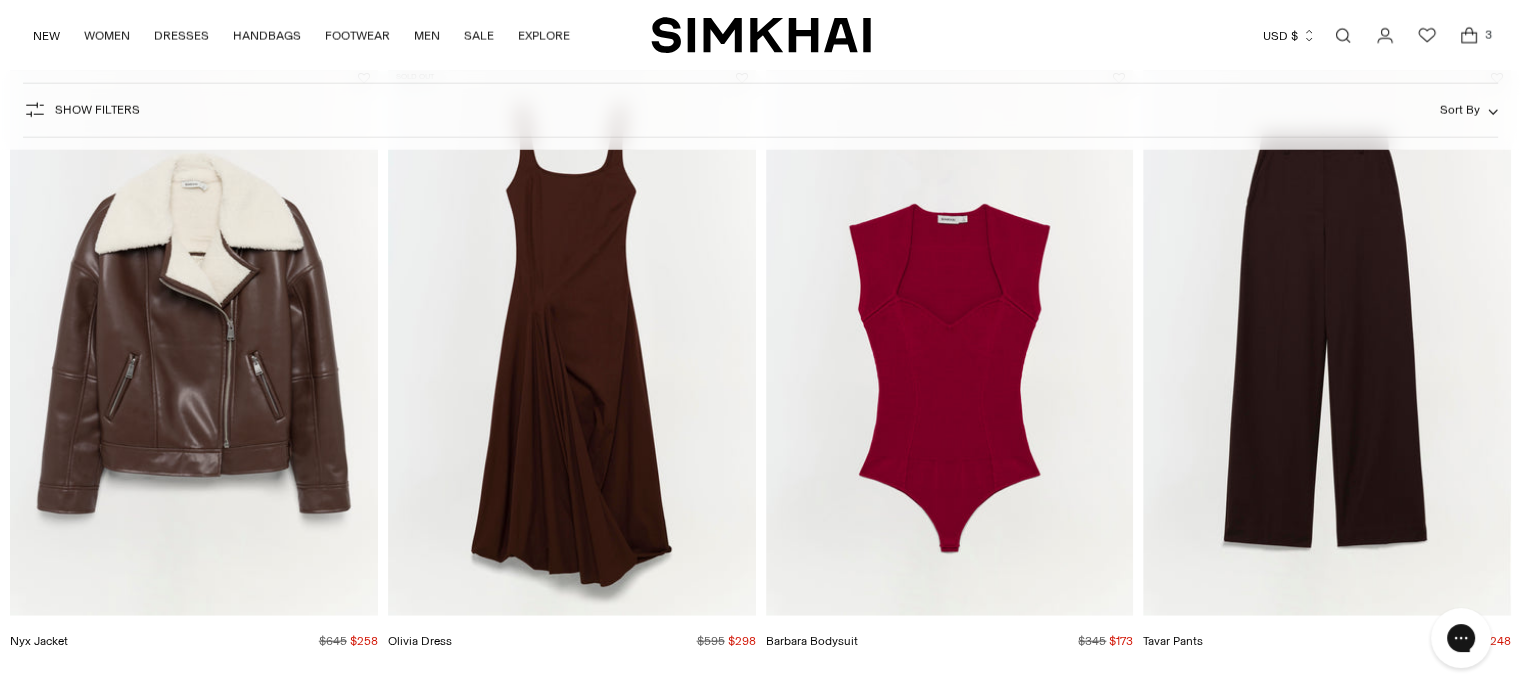 click at bounding box center (0, 0) 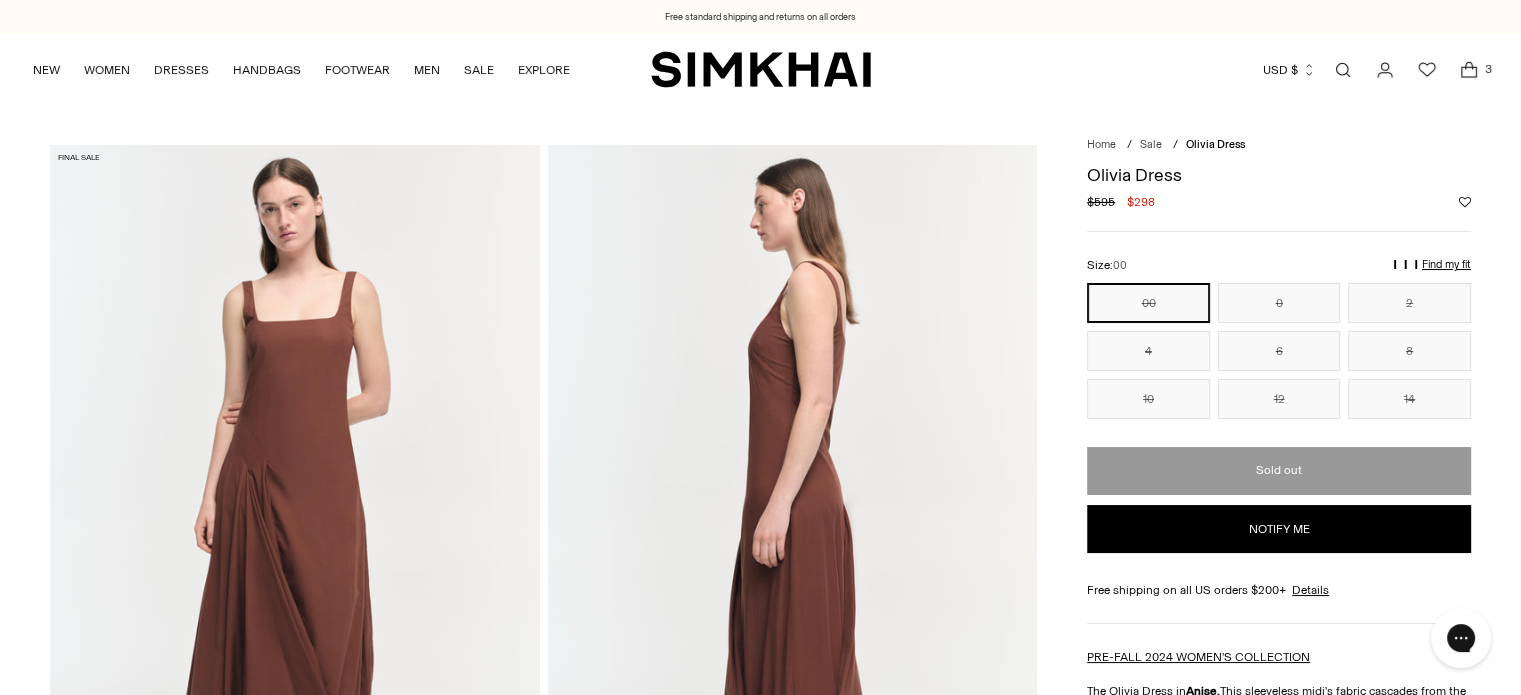 scroll, scrollTop: 0, scrollLeft: 0, axis: both 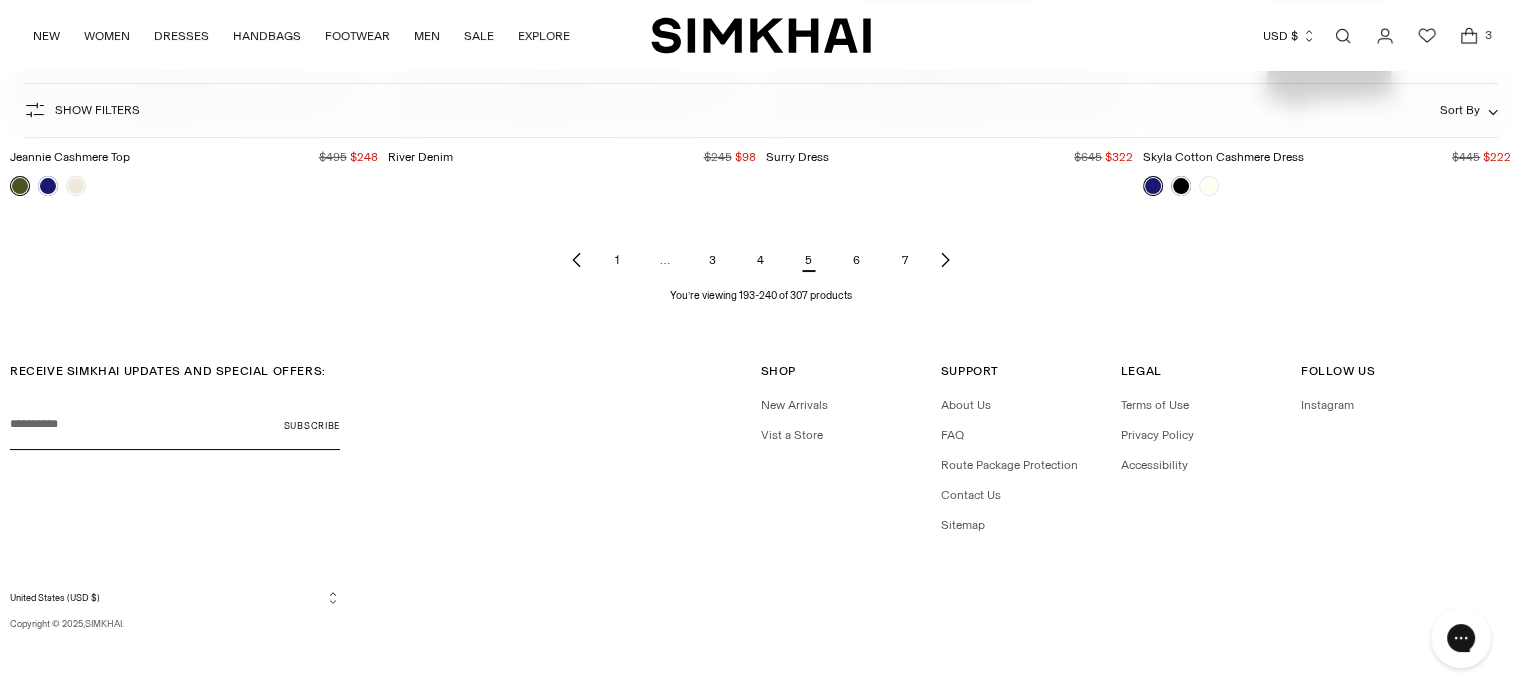 click on "6" at bounding box center [857, 260] 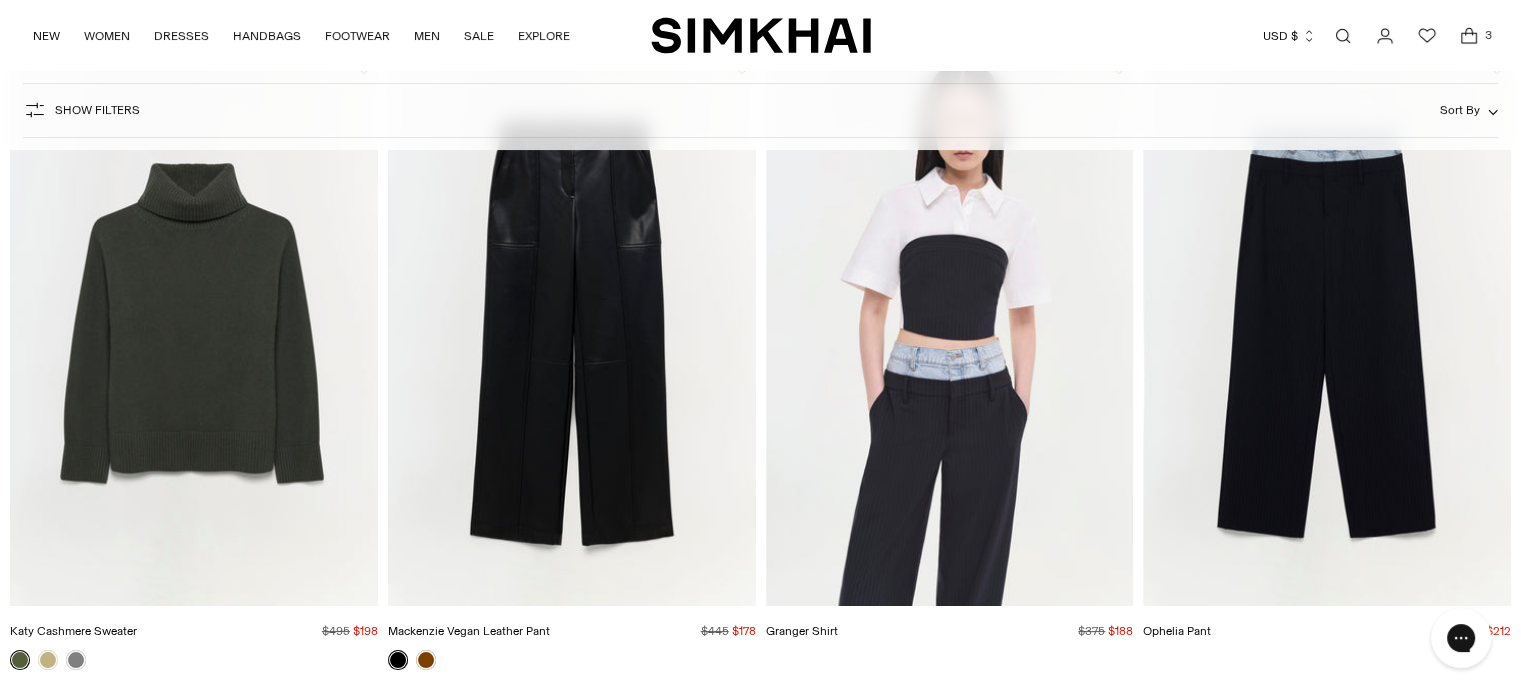 scroll, scrollTop: 178, scrollLeft: 0, axis: vertical 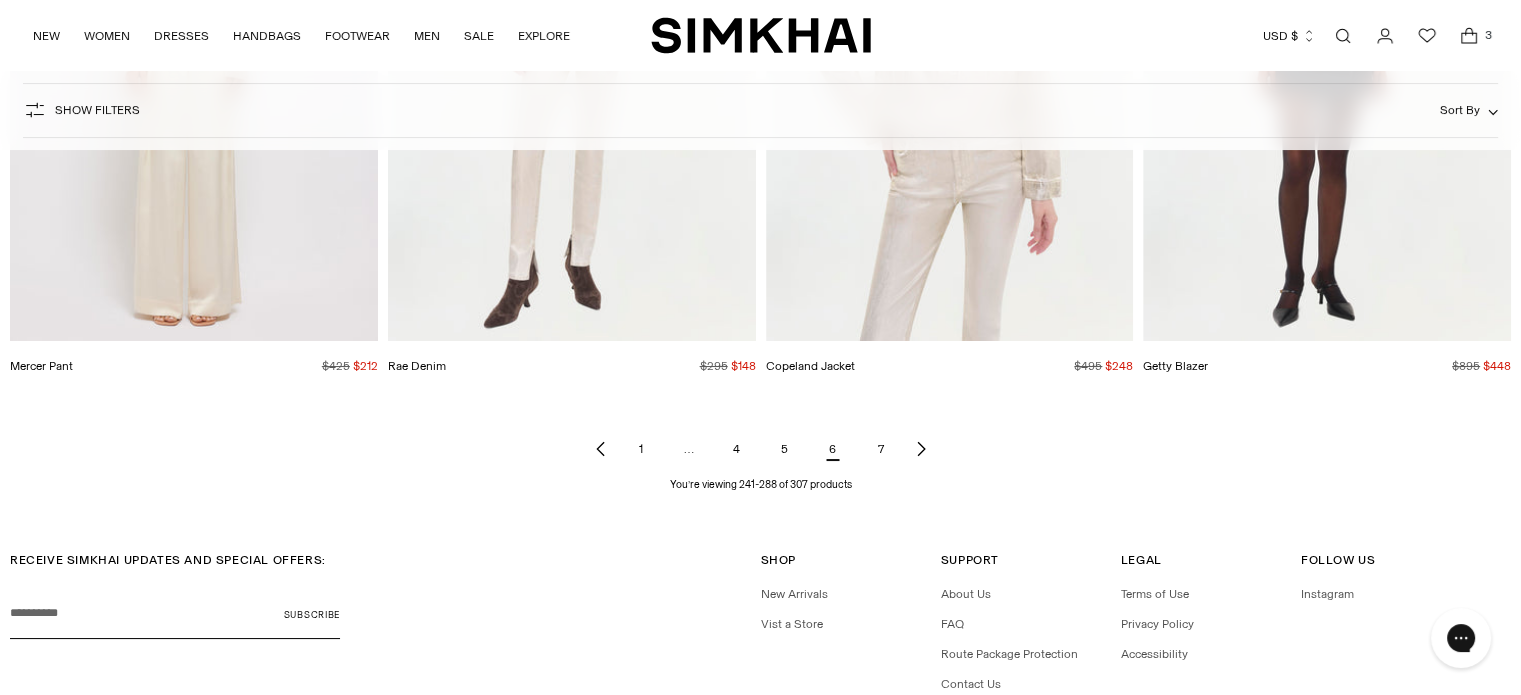 click on "7" at bounding box center (881, 449) 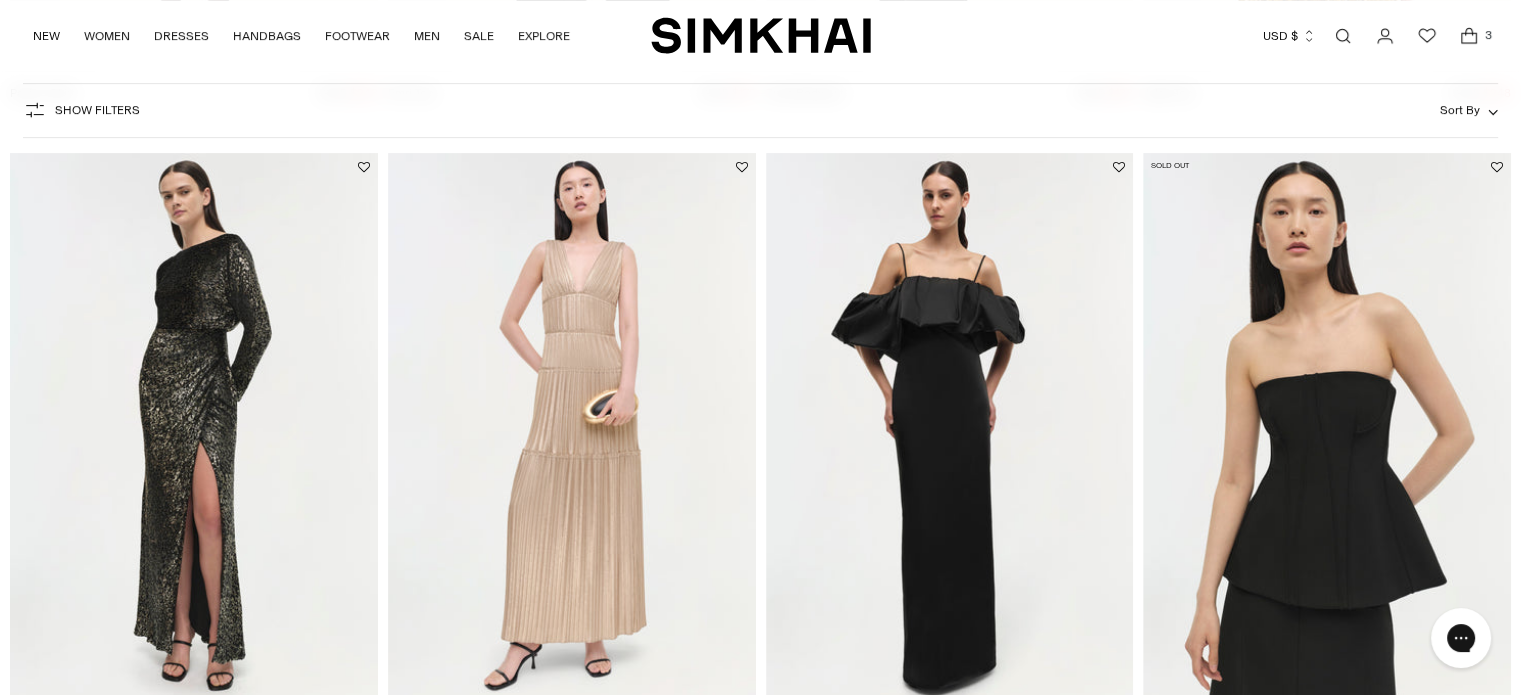 scroll, scrollTop: 0, scrollLeft: 0, axis: both 